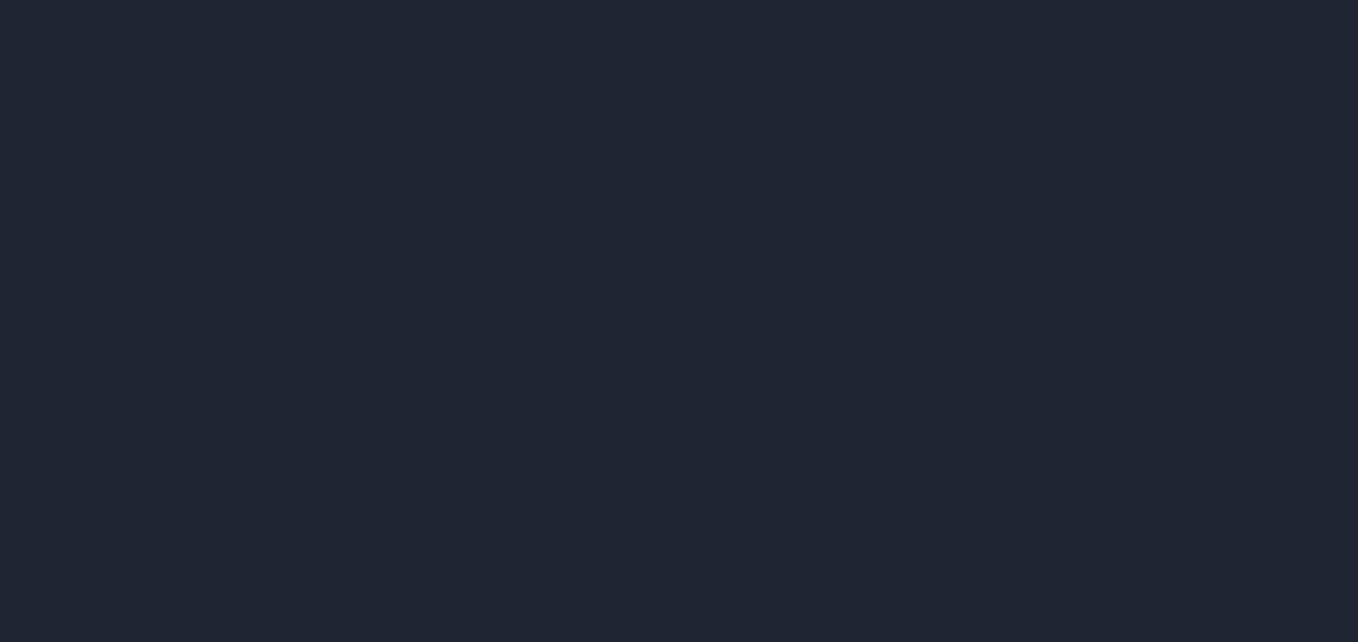 scroll, scrollTop: 0, scrollLeft: 0, axis: both 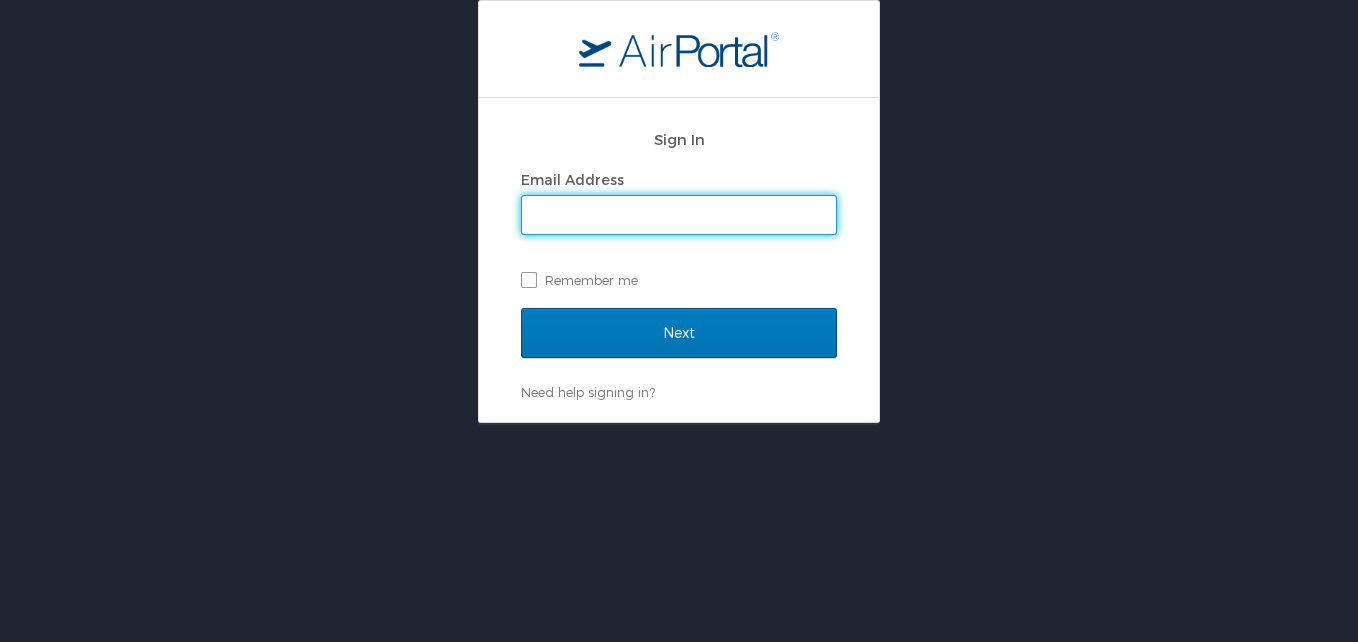 click on "Email Address" at bounding box center [679, 215] 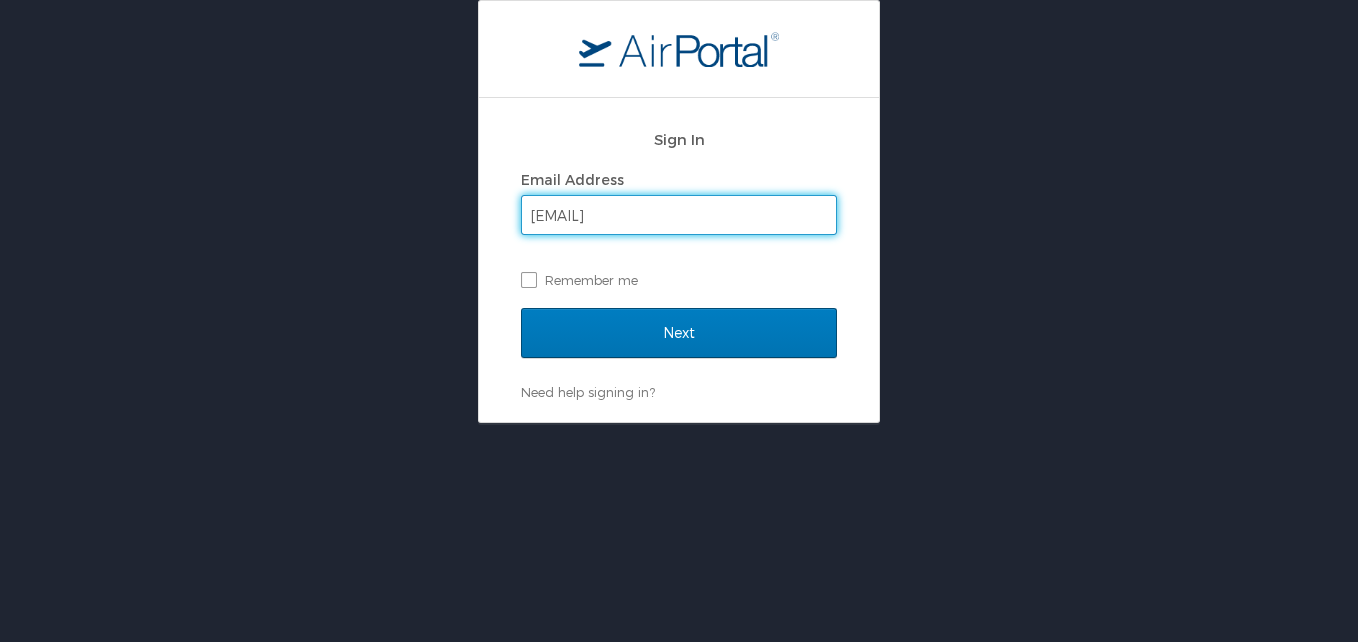 type on "luke.perry@chghealthcare.com" 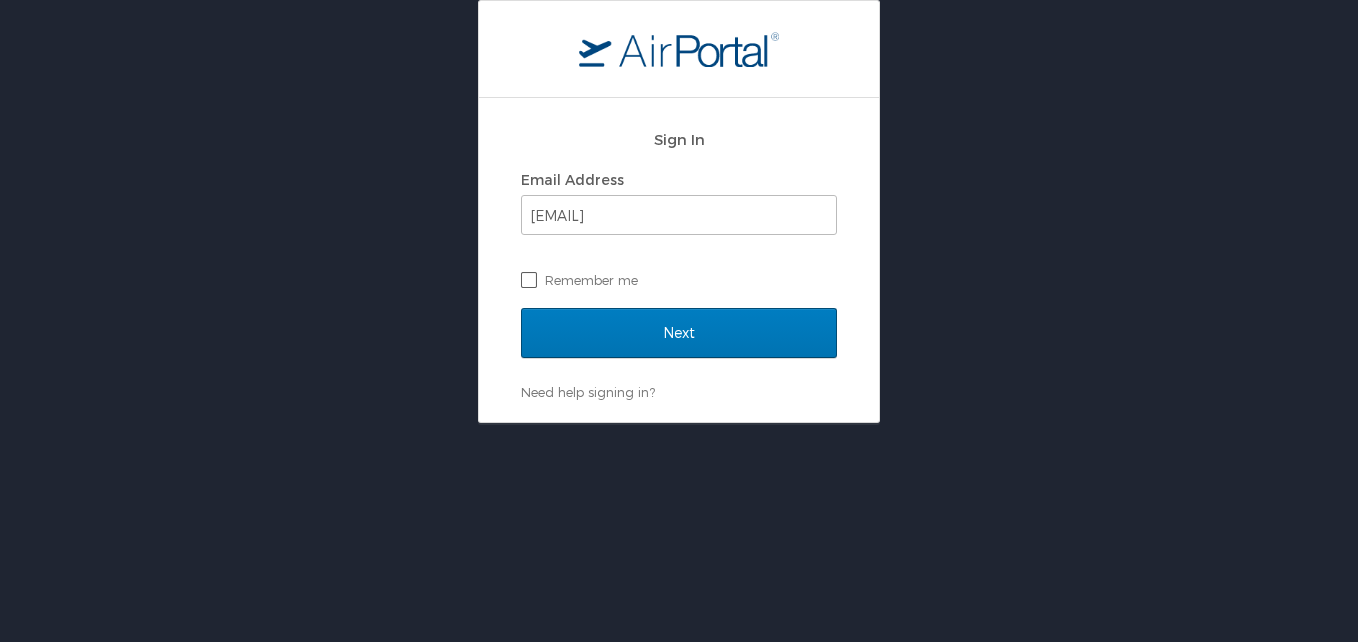 click on "Remember me" at bounding box center [679, 280] 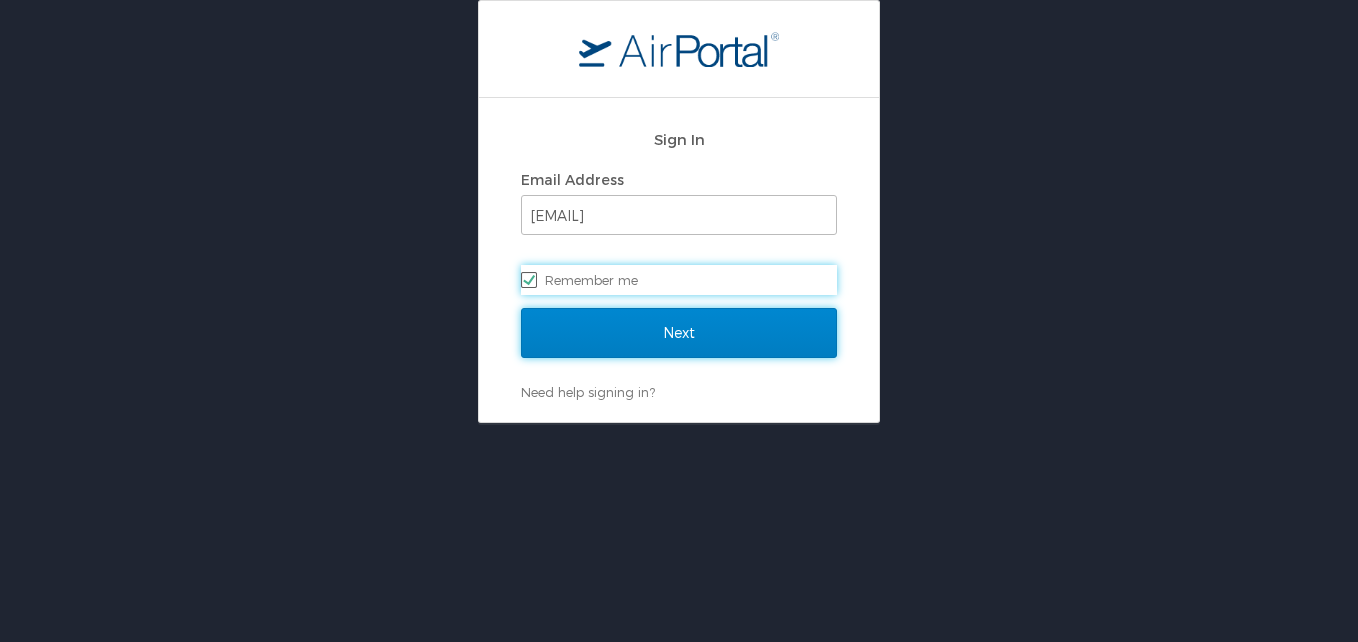 click on "Next" at bounding box center (679, 333) 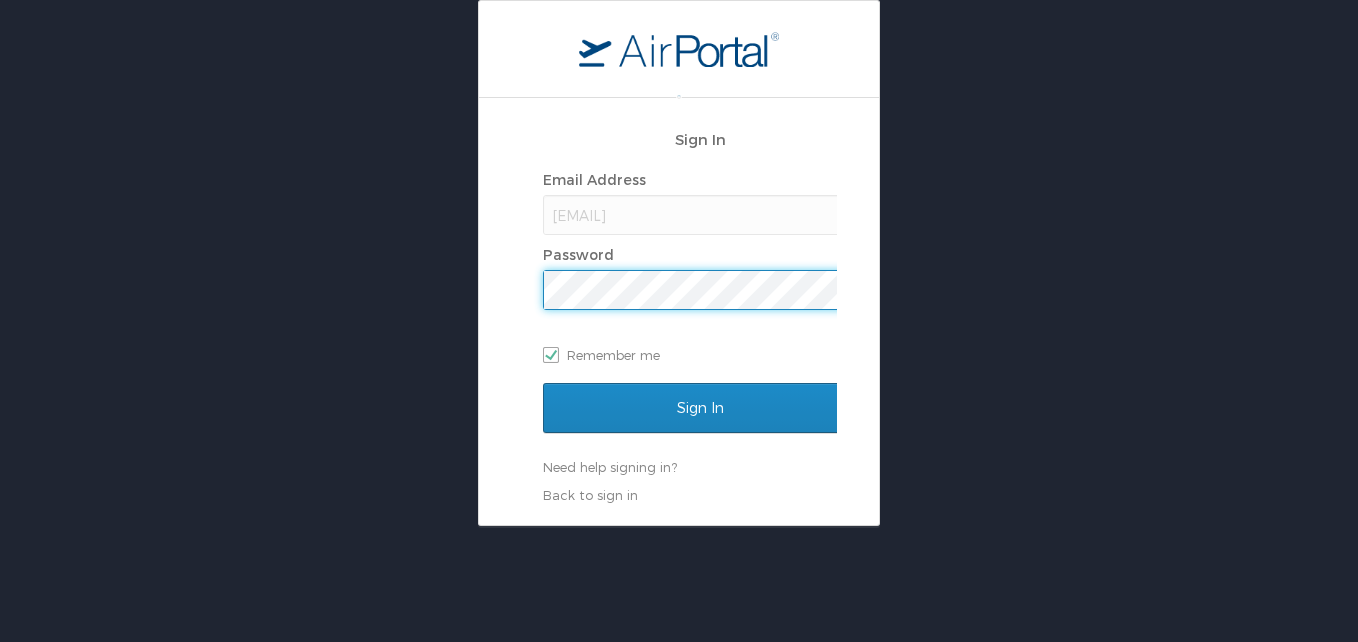 scroll, scrollTop: 0, scrollLeft: 0, axis: both 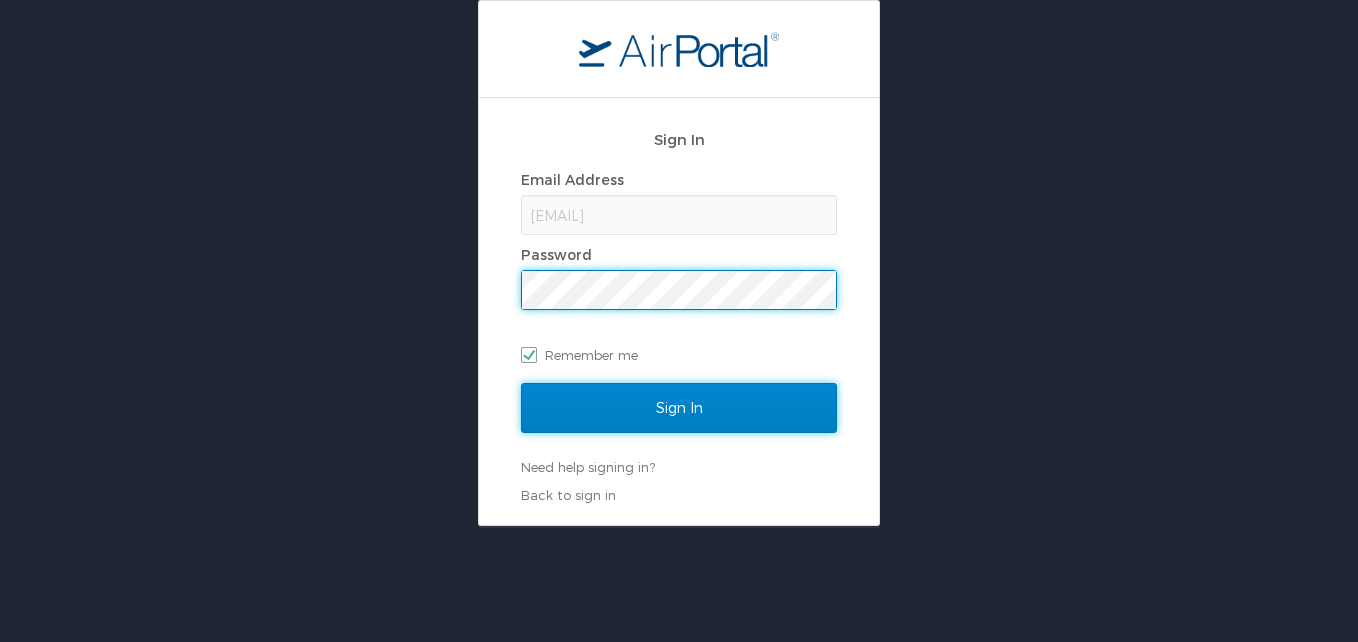 click on "Sign In" at bounding box center [679, 408] 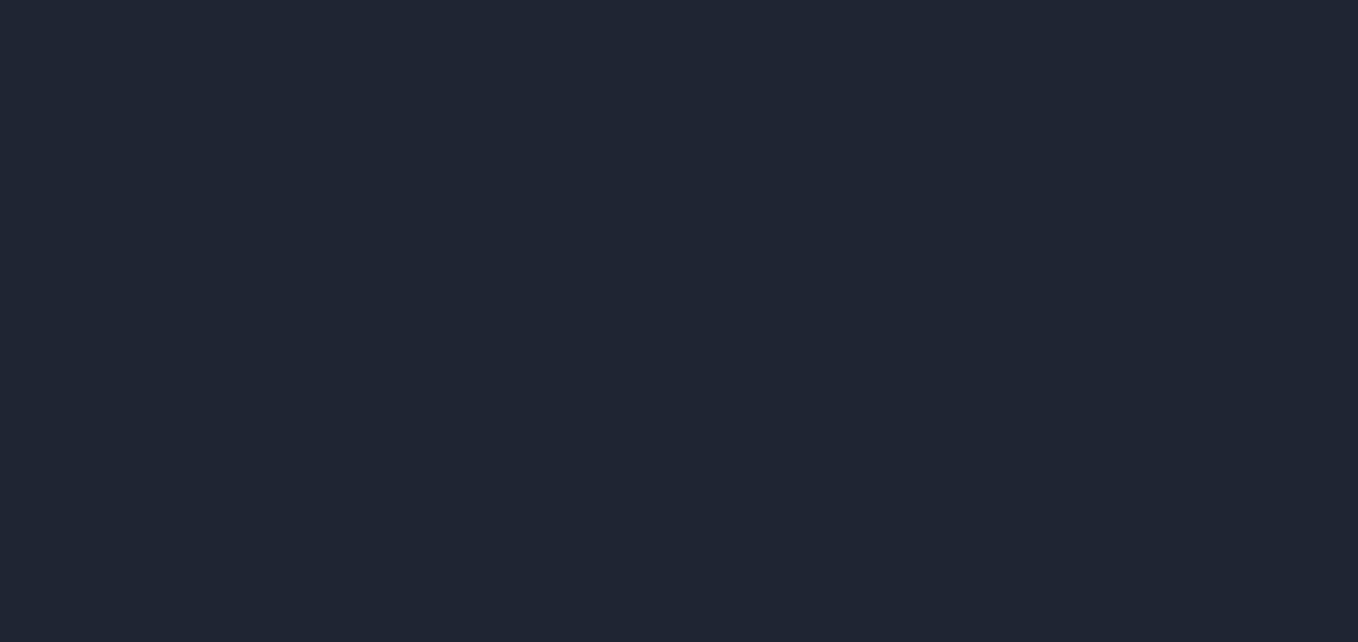scroll, scrollTop: 0, scrollLeft: 0, axis: both 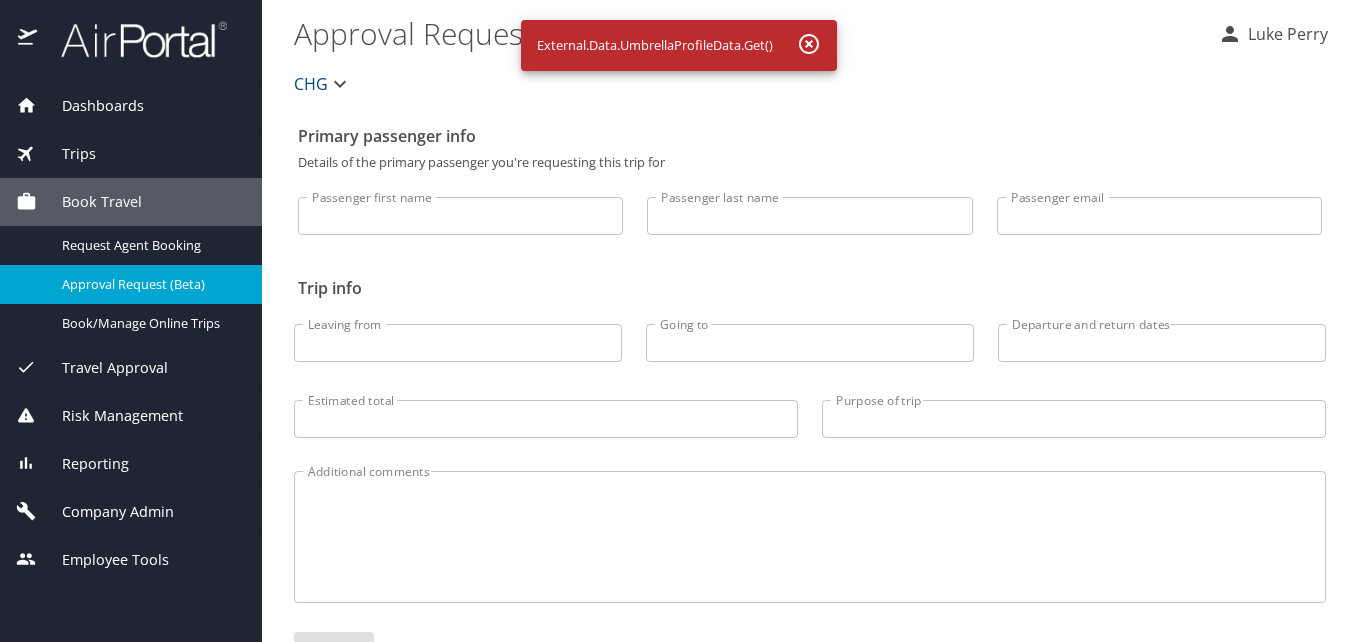click on "Dashboards" at bounding box center [131, 106] 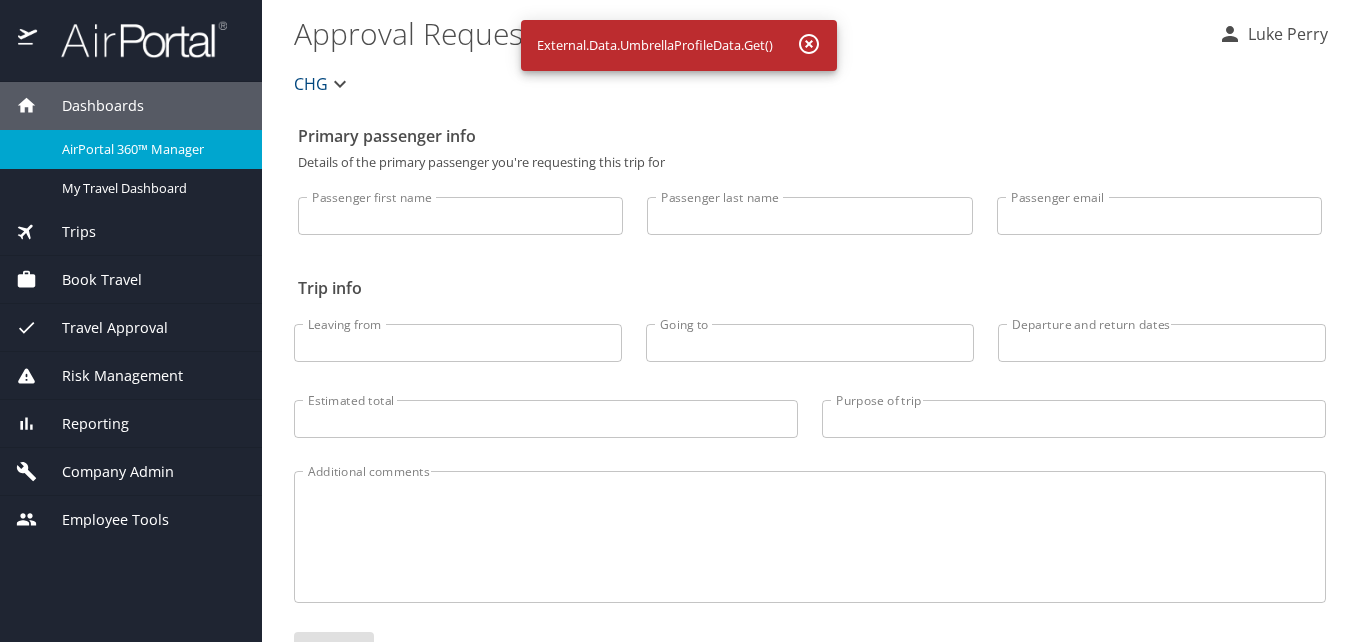 click on "AirPortal 360™ Manager" at bounding box center (150, 149) 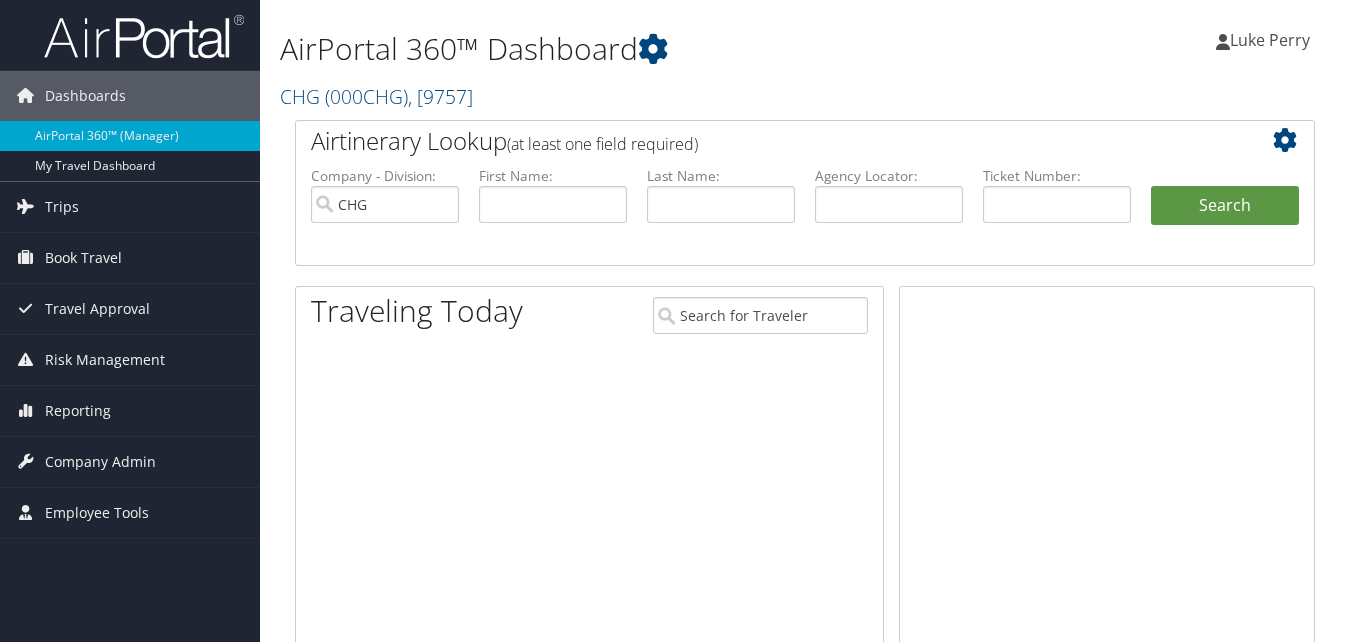 scroll, scrollTop: 100, scrollLeft: 0, axis: vertical 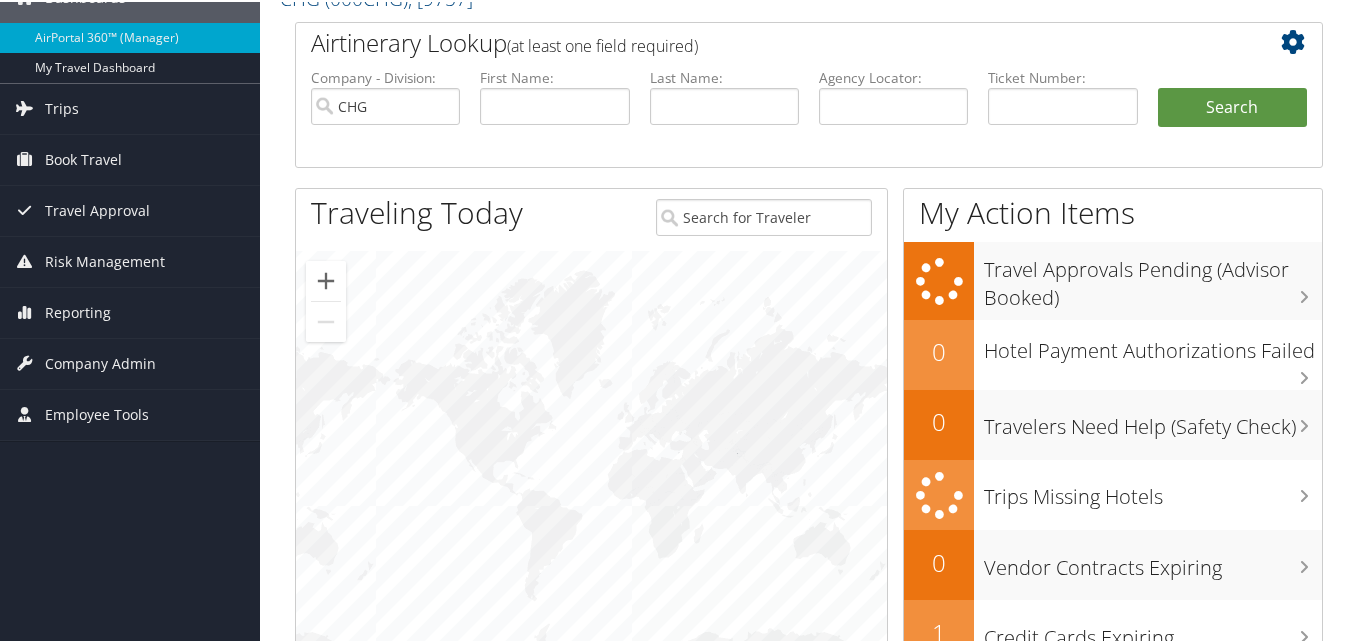 click on "Agency Locator:" at bounding box center [893, 112] 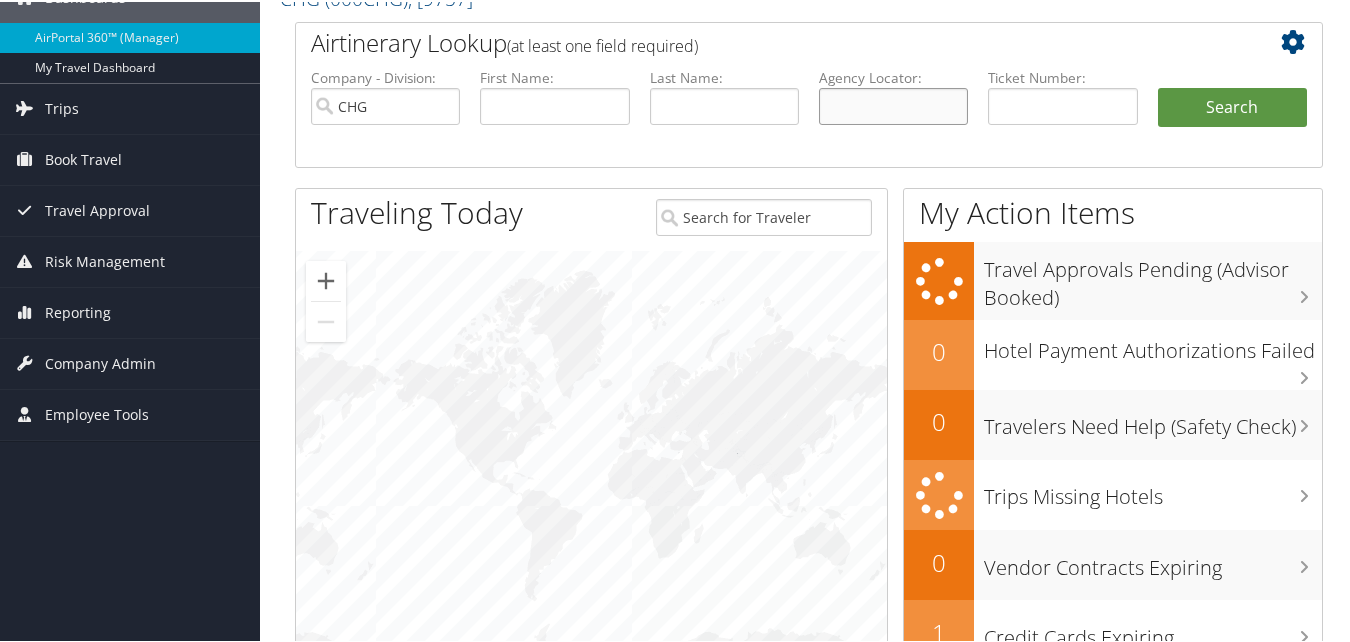 click at bounding box center [893, 104] 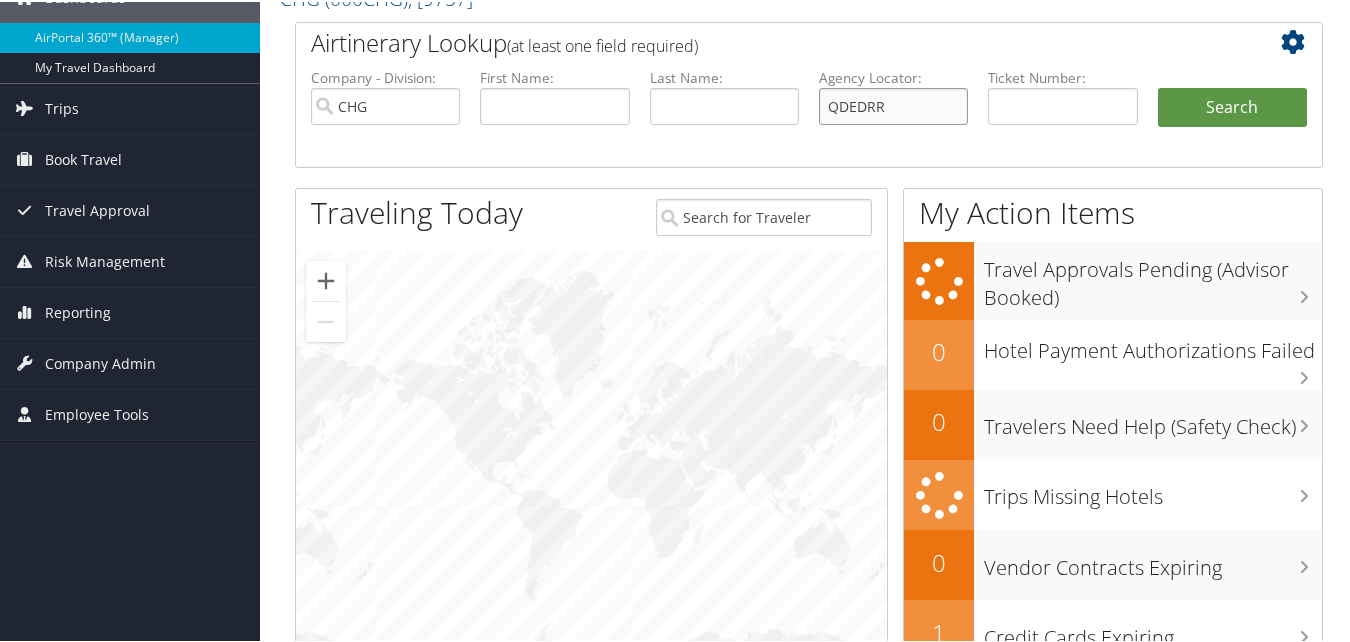 type on "QDEDRR" 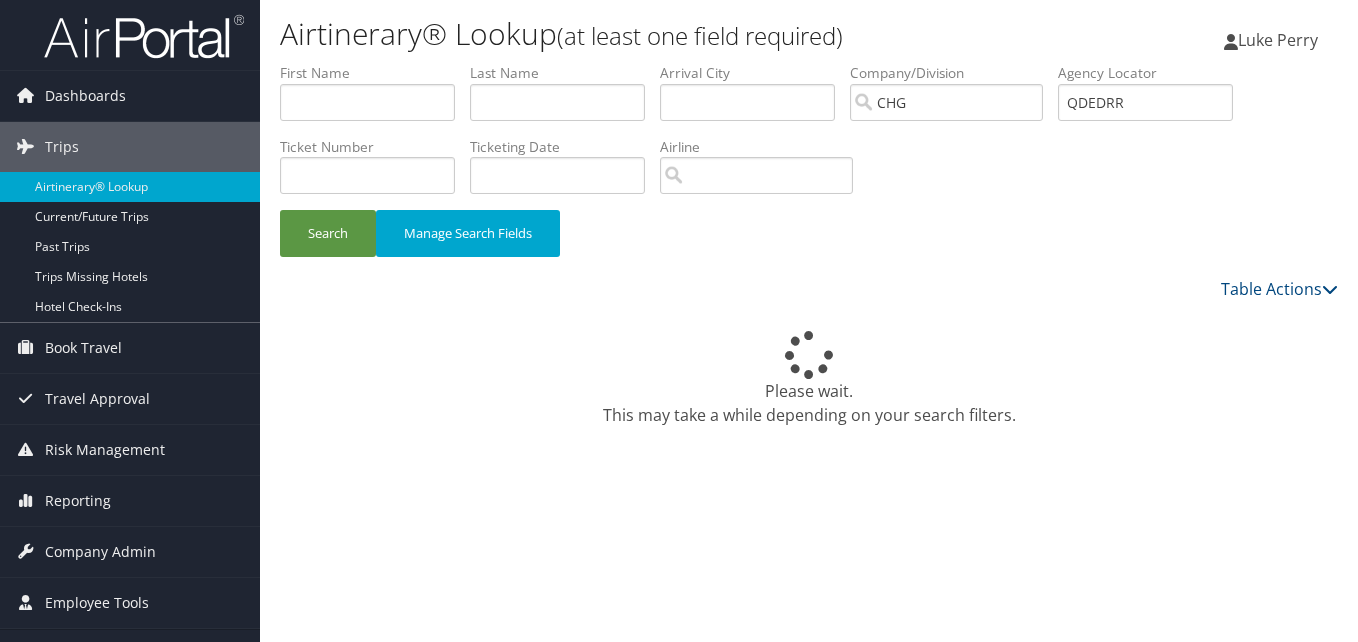 scroll, scrollTop: 0, scrollLeft: 0, axis: both 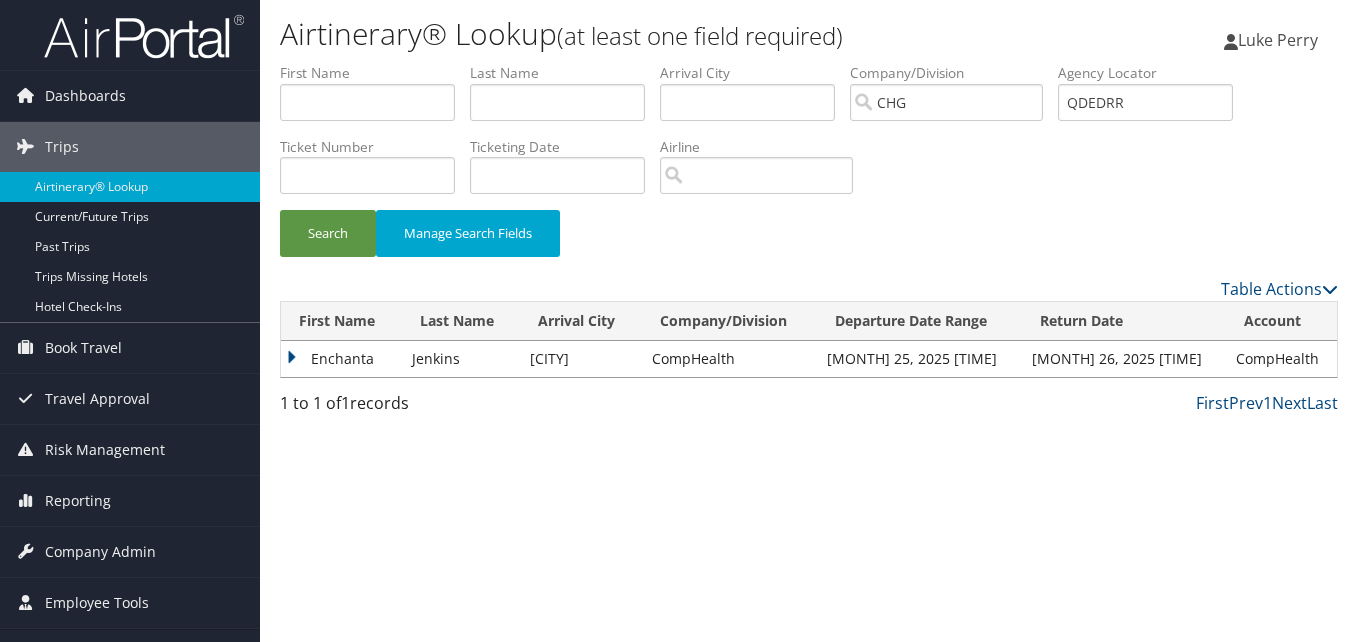 click on "Enchanta" at bounding box center (341, 359) 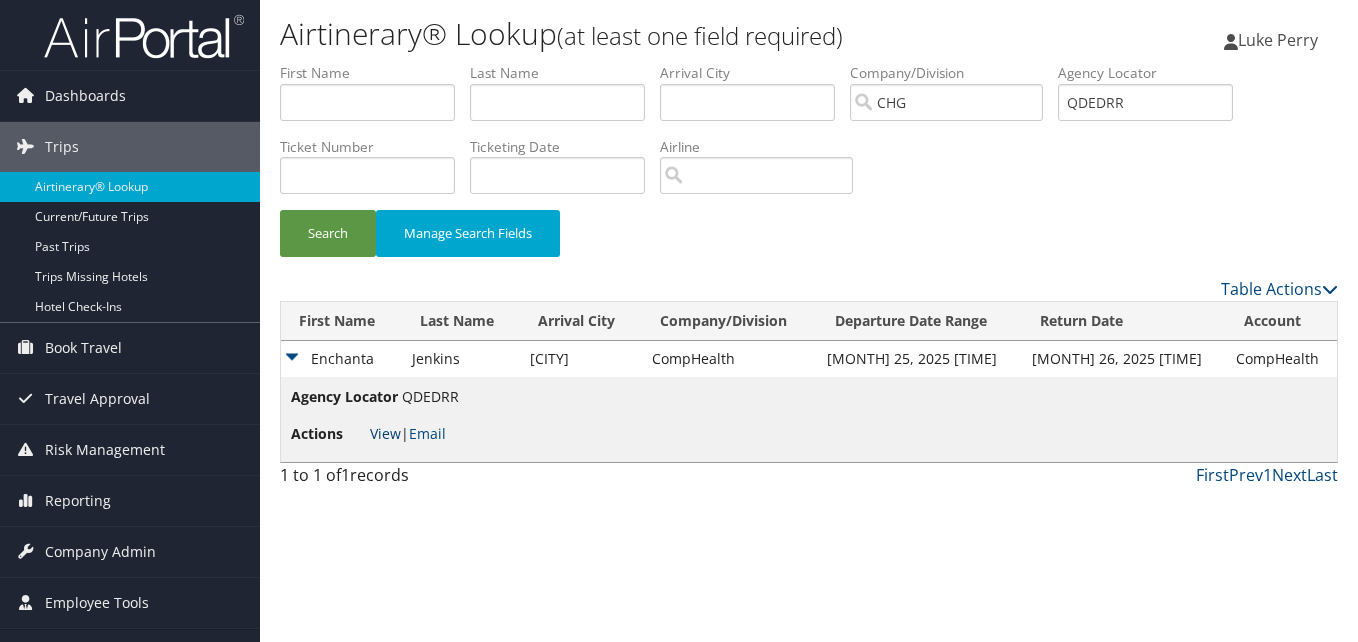 click on "View" at bounding box center (385, 433) 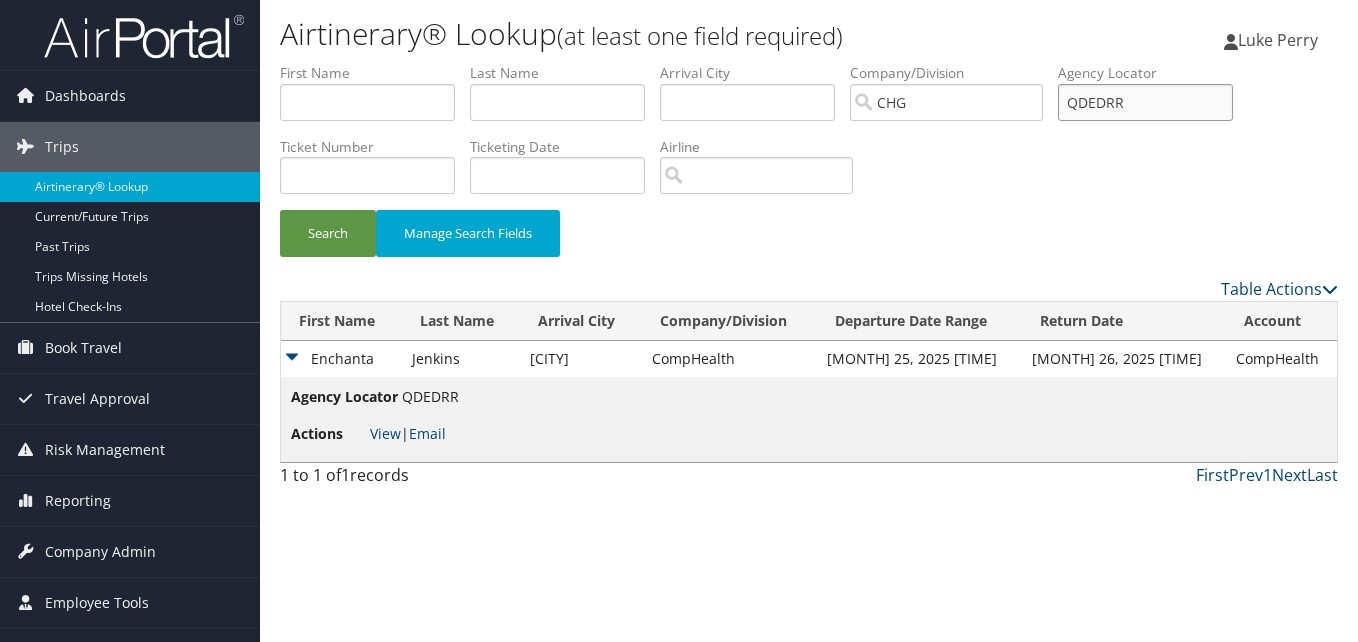 drag, startPoint x: 1193, startPoint y: 105, endPoint x: 890, endPoint y: 183, distance: 312.87857 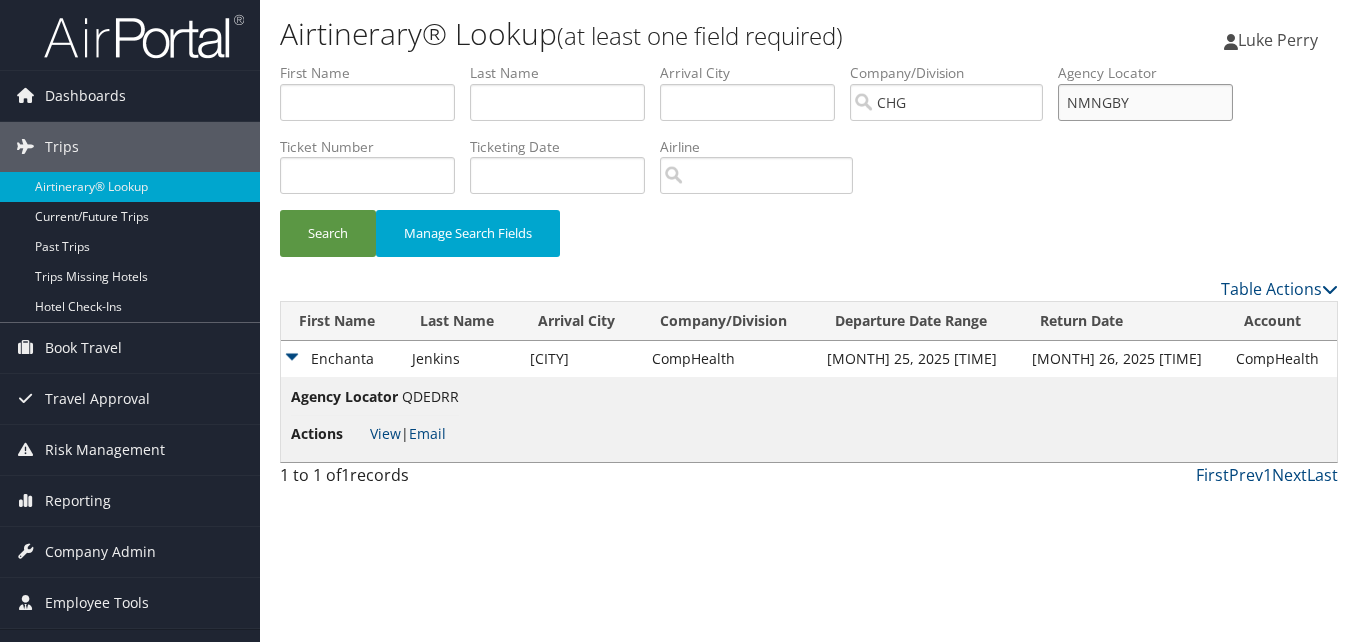 click on "Search" at bounding box center [328, 233] 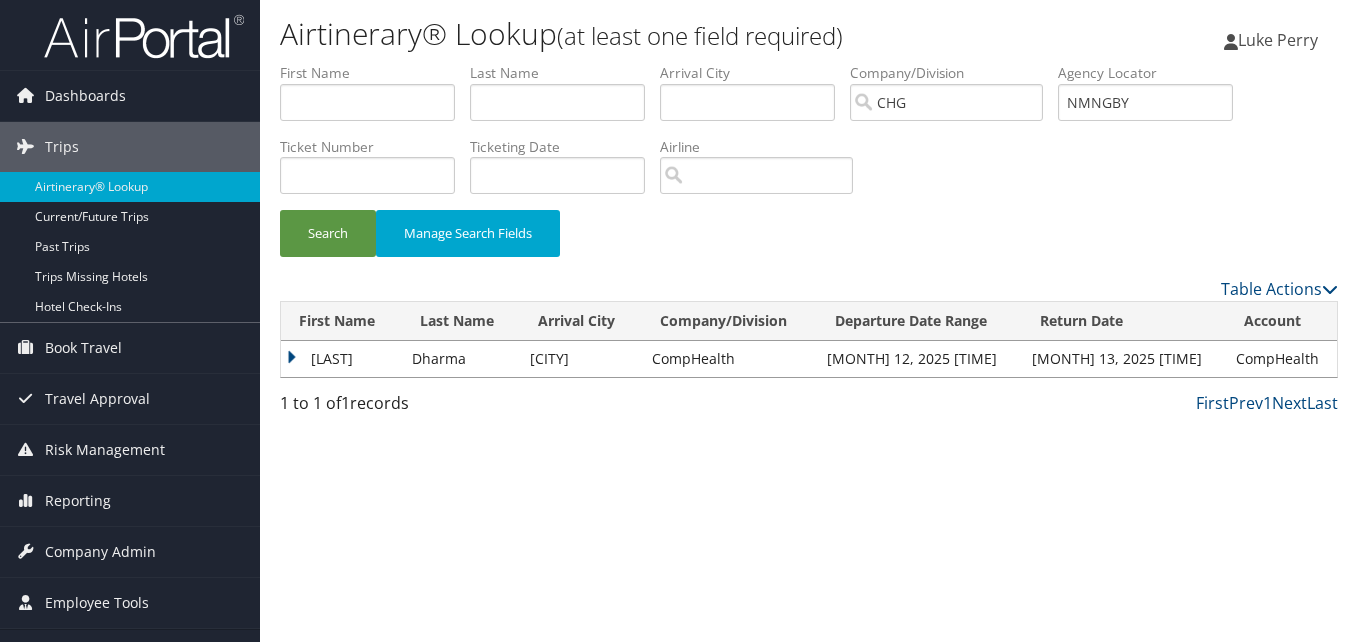 click on "Kalamani" at bounding box center (341, 359) 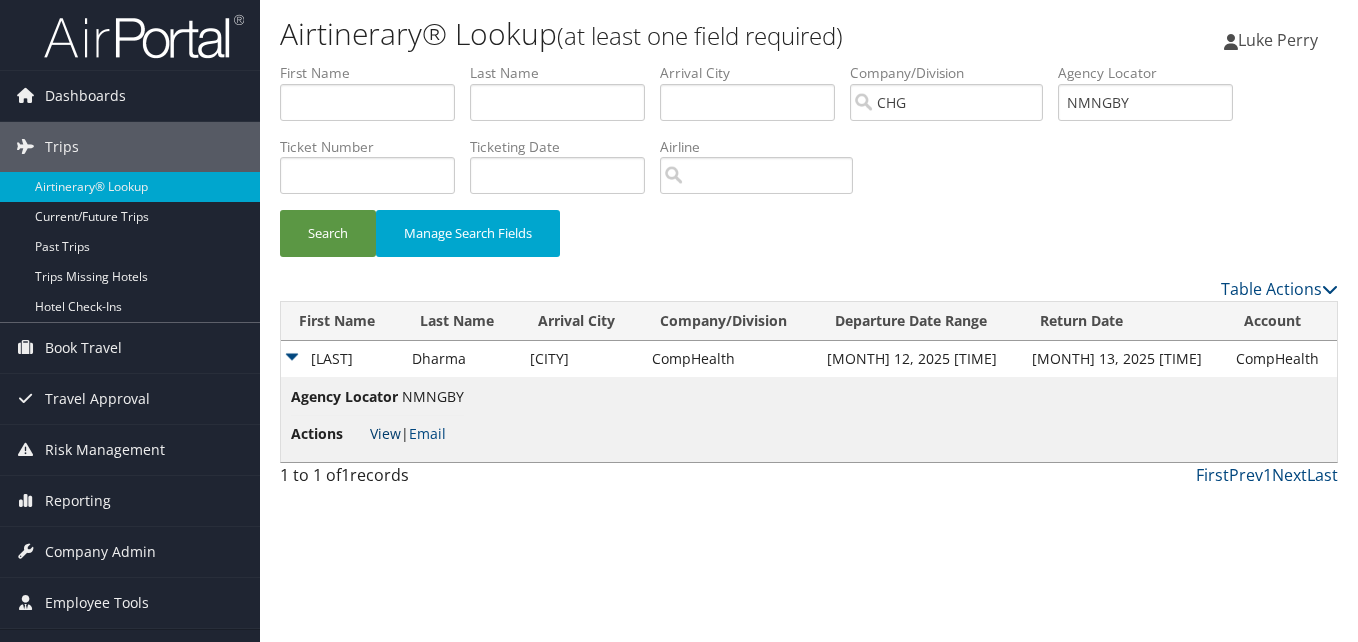 click on "View" at bounding box center [385, 433] 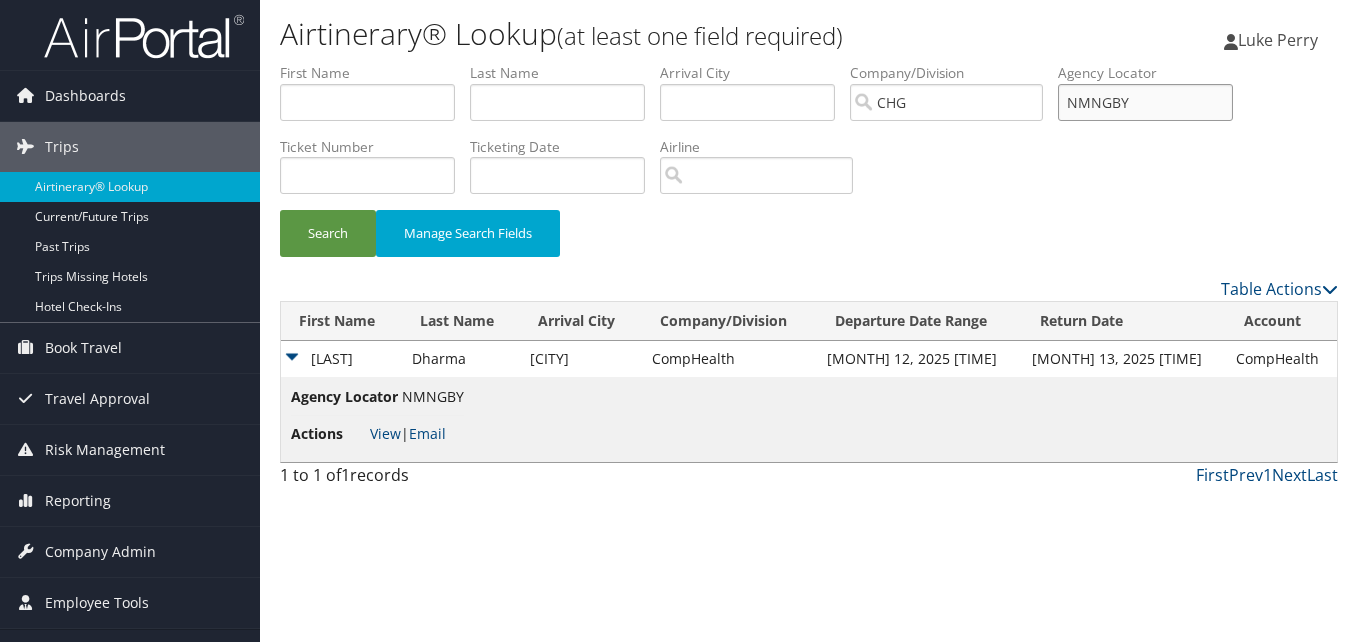 drag, startPoint x: 1221, startPoint y: 101, endPoint x: 1039, endPoint y: 105, distance: 182.04395 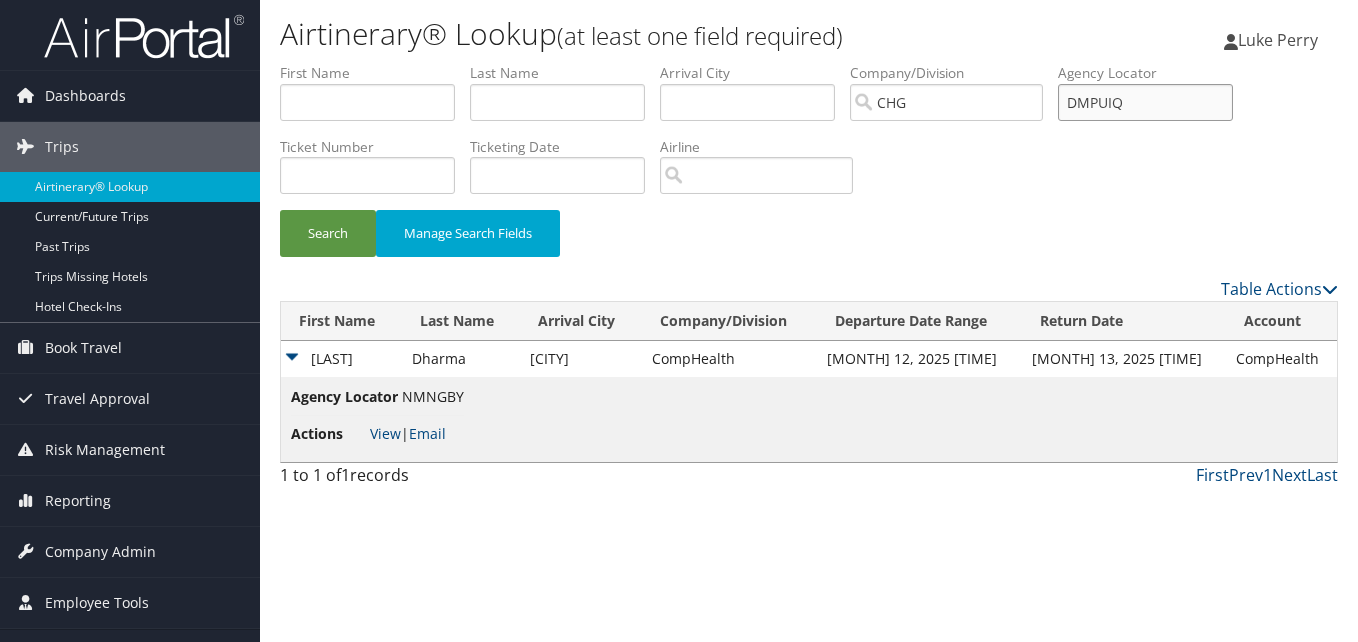 click on "Search" at bounding box center [328, 233] 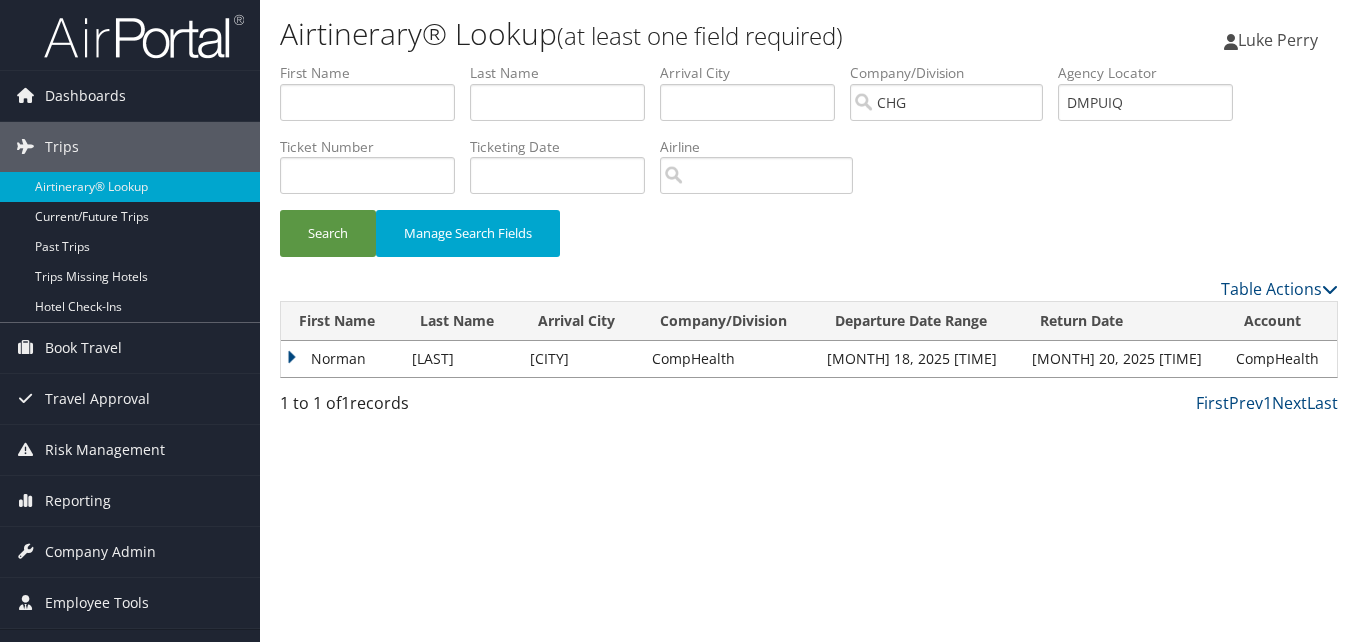 click on "Norman" at bounding box center [341, 359] 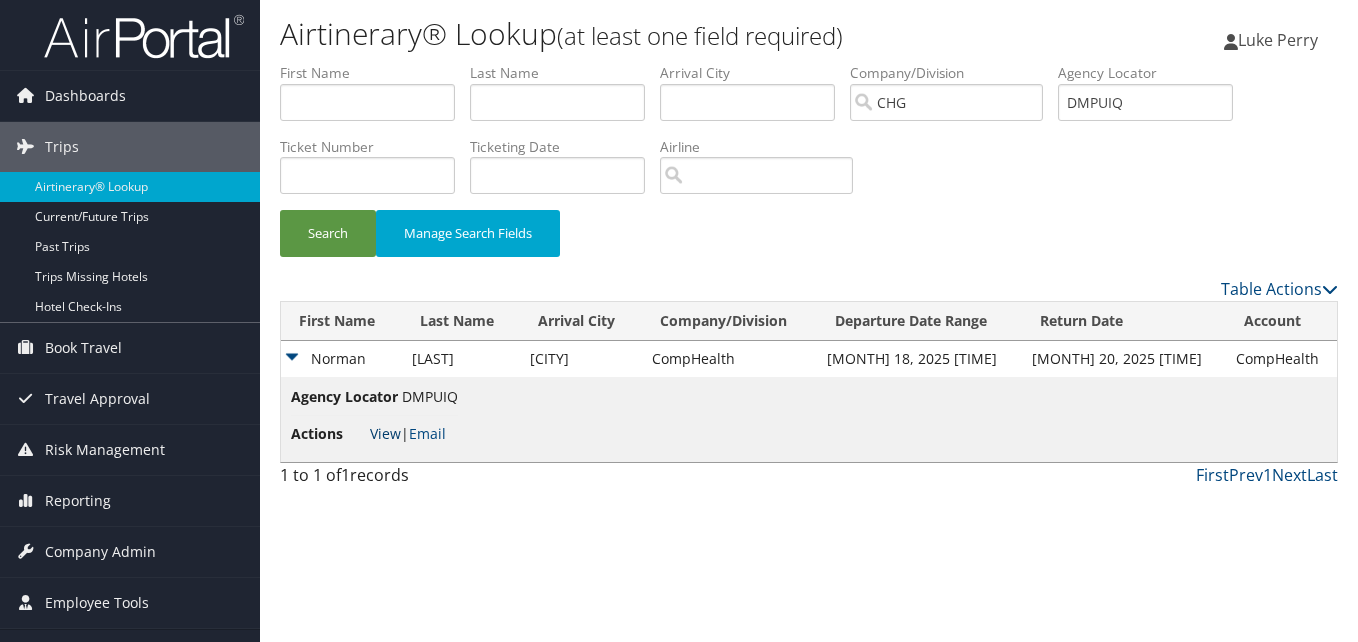 click on "View" at bounding box center [385, 433] 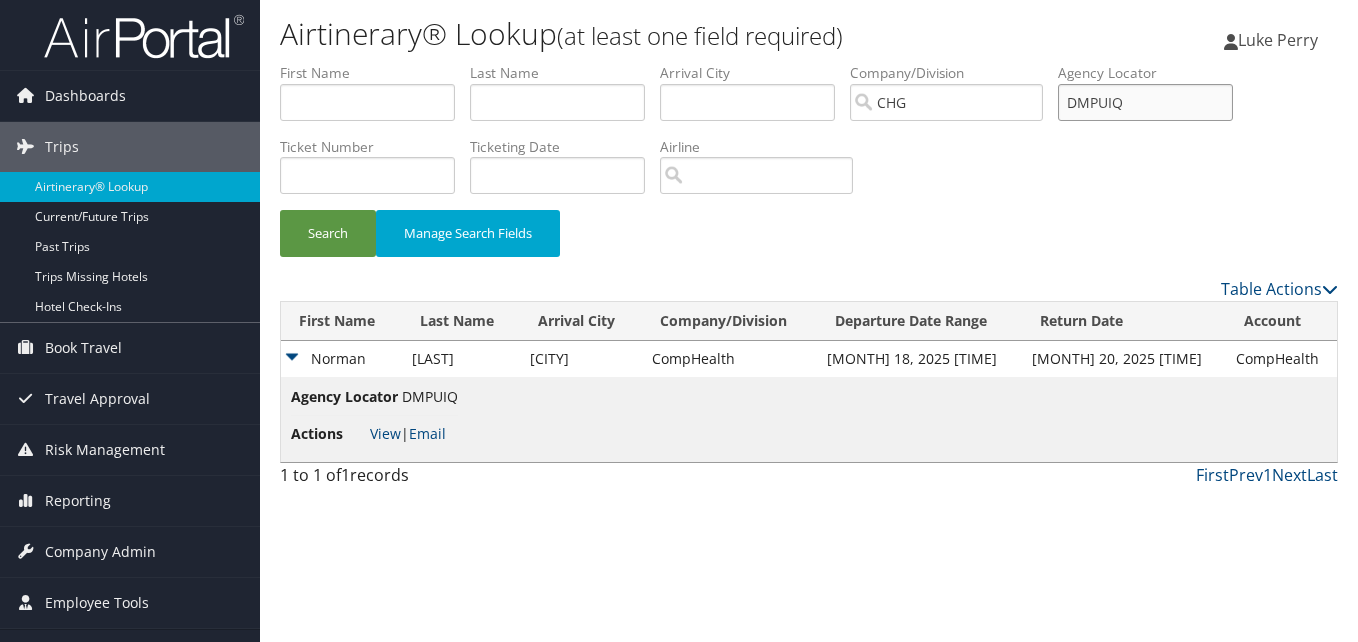 drag, startPoint x: 1179, startPoint y: 104, endPoint x: 913, endPoint y: 102, distance: 266.0075 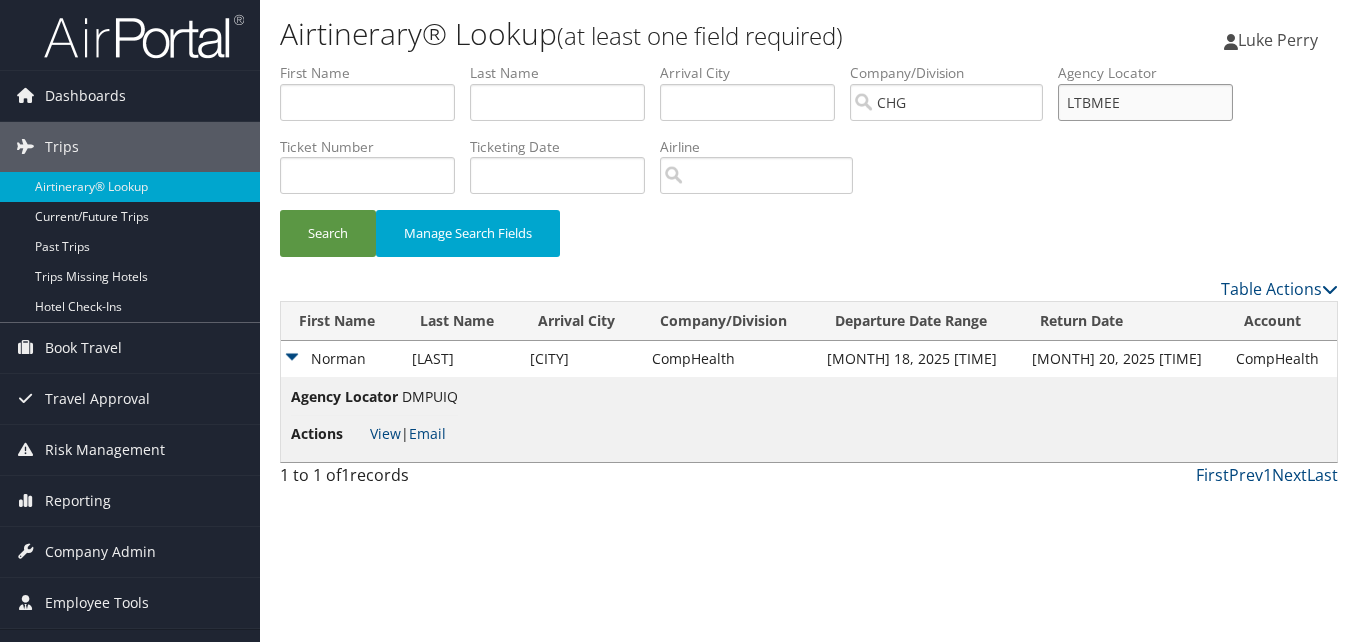 type on "LTBMEE" 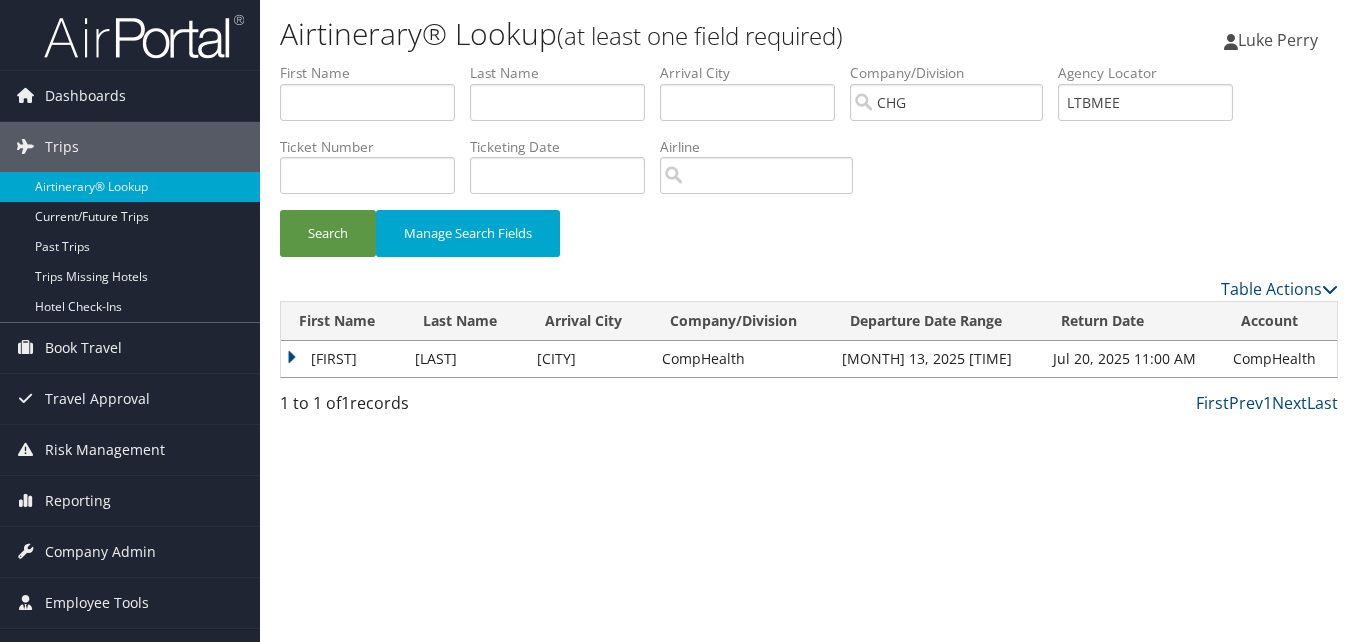 click on "Sarah" at bounding box center [343, 359] 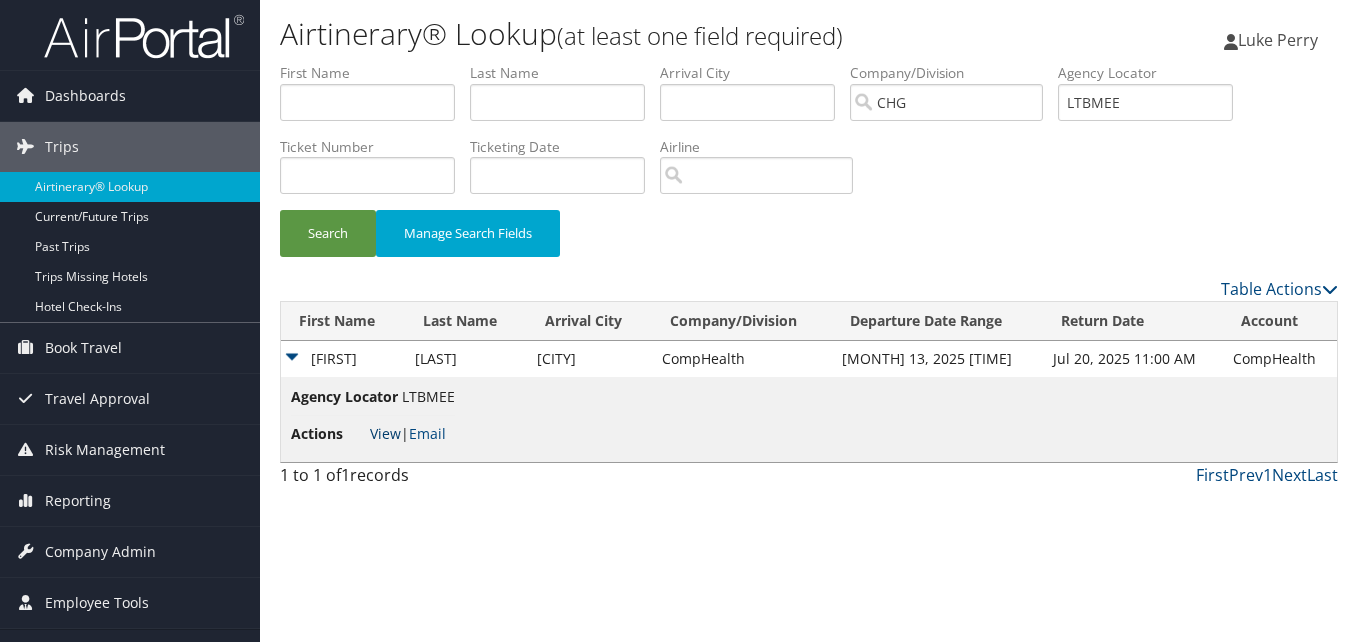 click on "View" at bounding box center [385, 433] 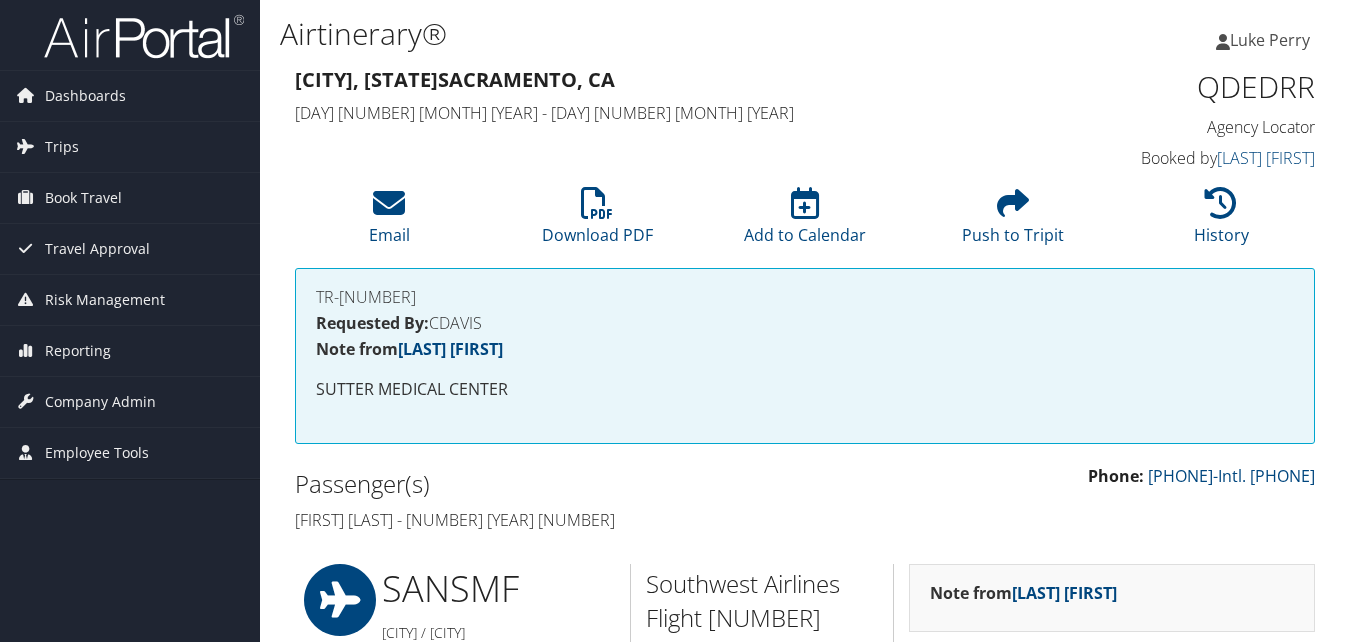 scroll, scrollTop: 1100, scrollLeft: 0, axis: vertical 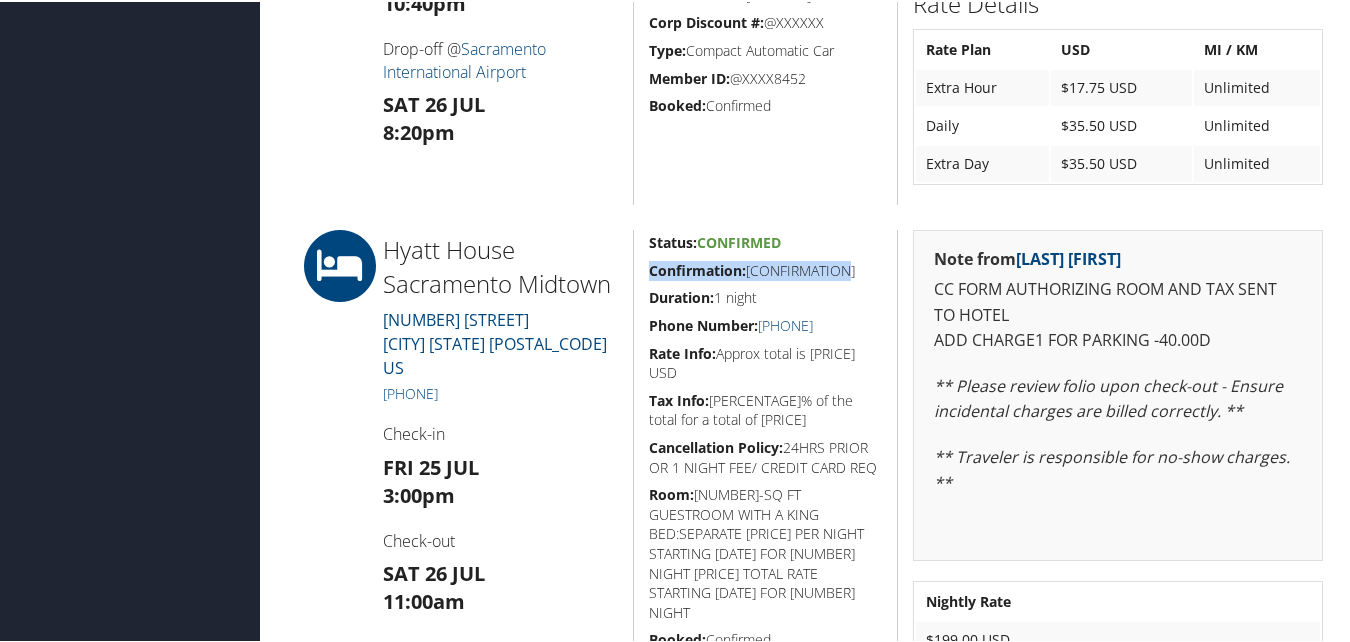 drag, startPoint x: 859, startPoint y: 262, endPoint x: 644, endPoint y: 273, distance: 215.2812 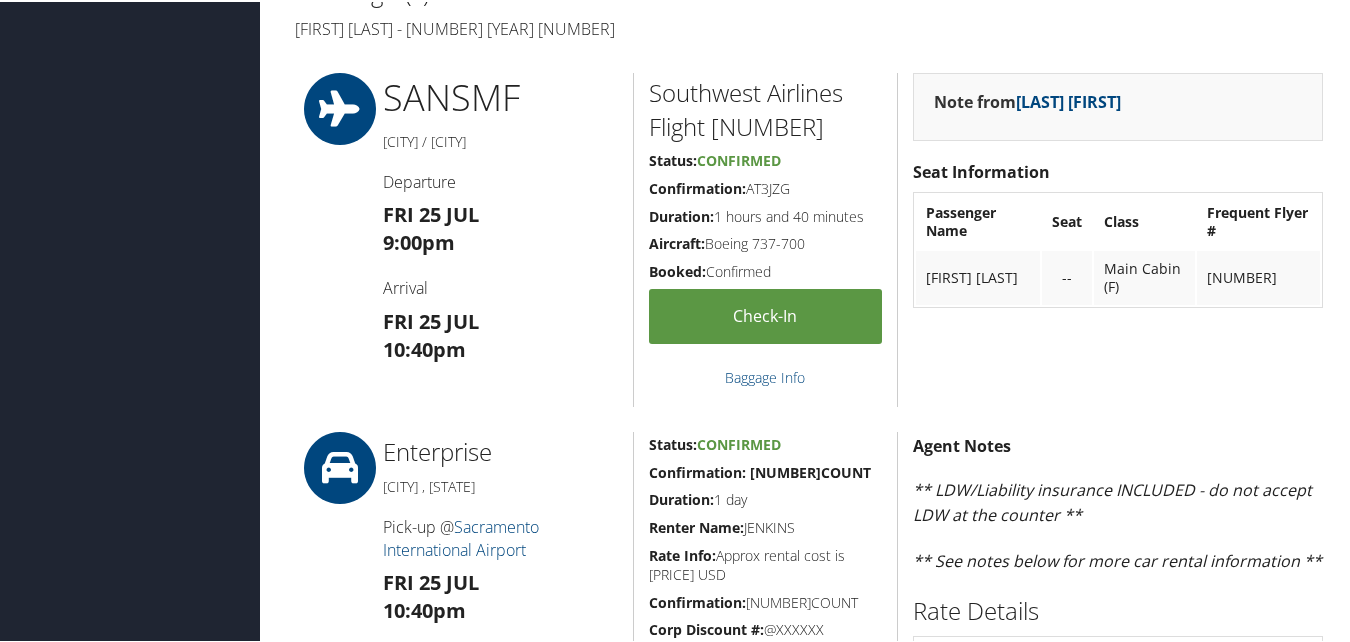 scroll, scrollTop: 300, scrollLeft: 0, axis: vertical 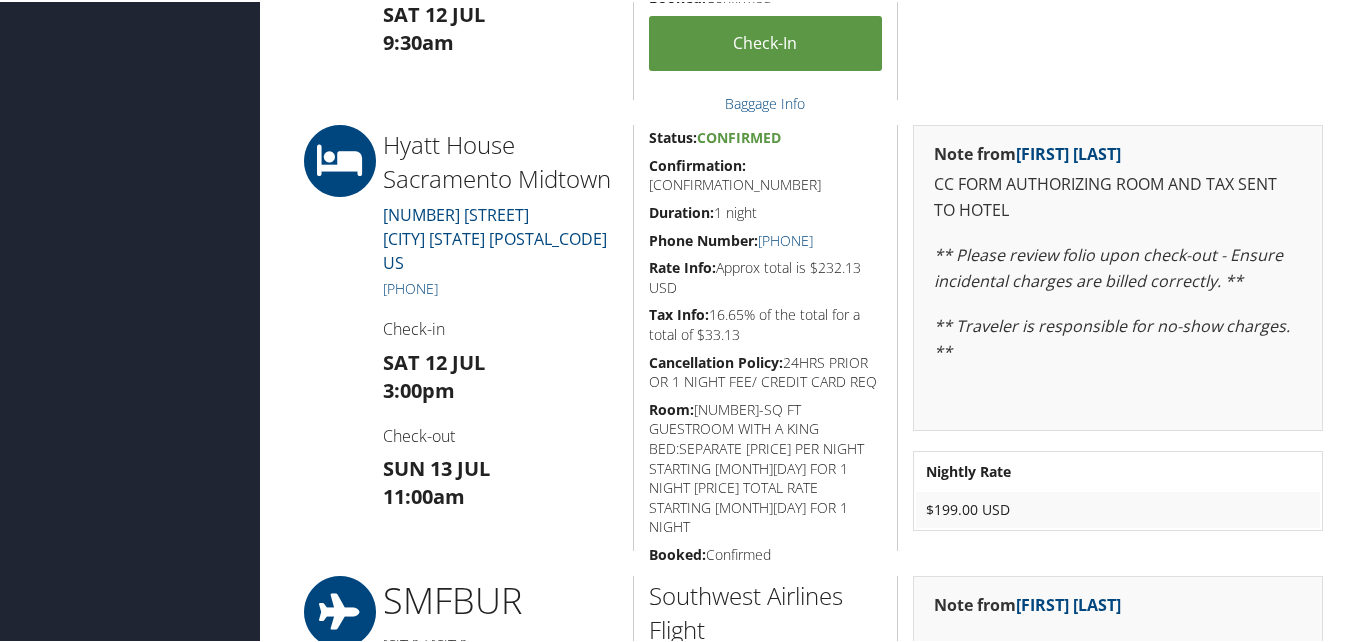 click on "Confirmation:  [CONFIRMATION_NUMBER]" at bounding box center [766, 173] 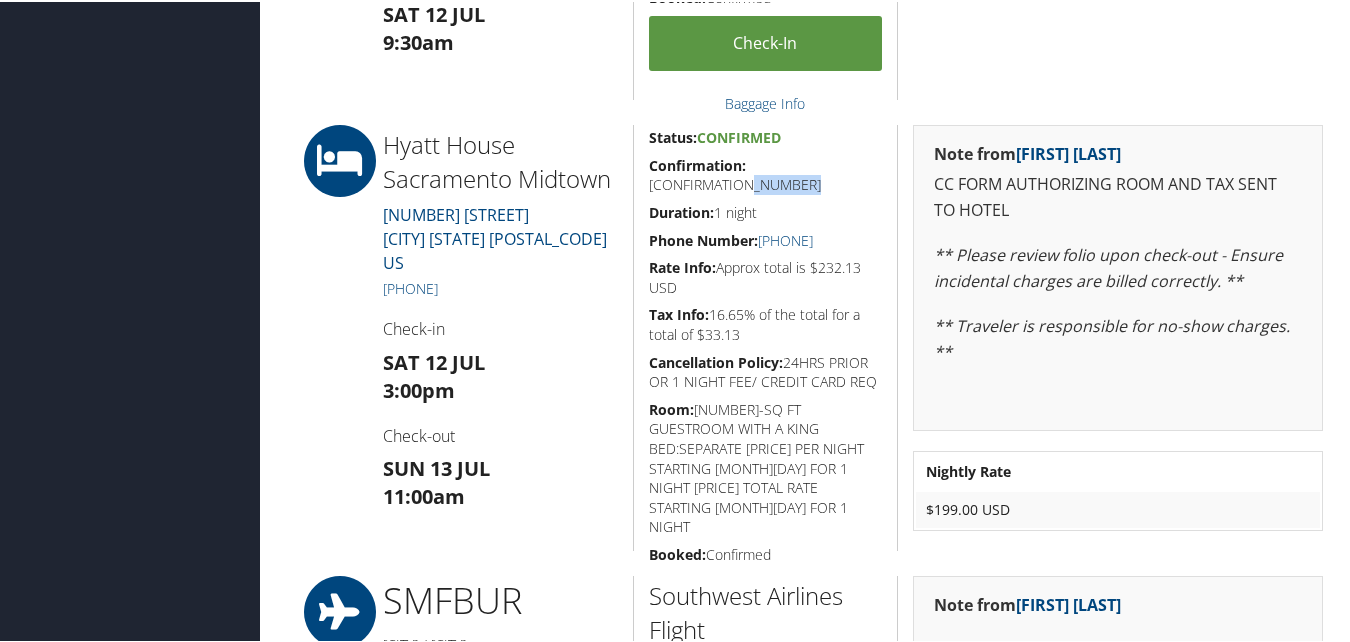 click on "Confirmation:  HY0036695773" at bounding box center [766, 173] 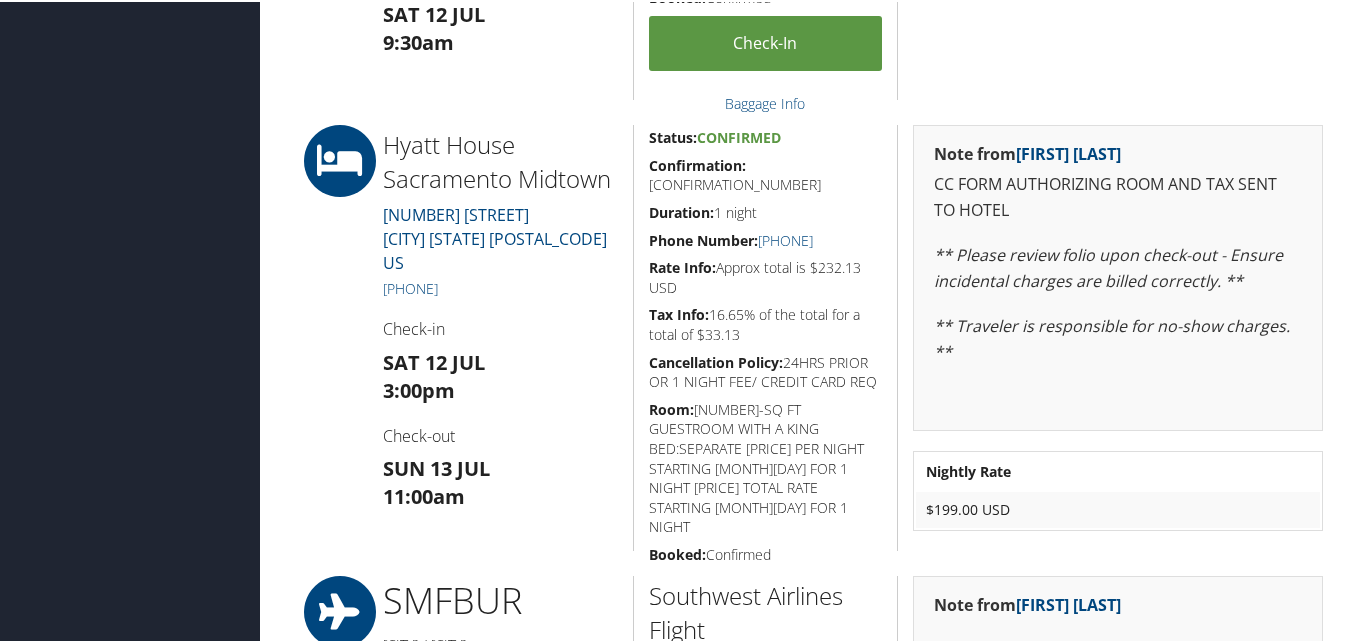 click on "Note from  Kristina Paras
CC FORM AUTHORIZING ROOM AND TAX SENT TO HOTEL
** Please review folio upon check-out - Ensure incidental charges are billed correctly. **
** Traveler is responsible for no-show charges. **
Nightly Rate
$199.00 USD" at bounding box center [1117, 336] 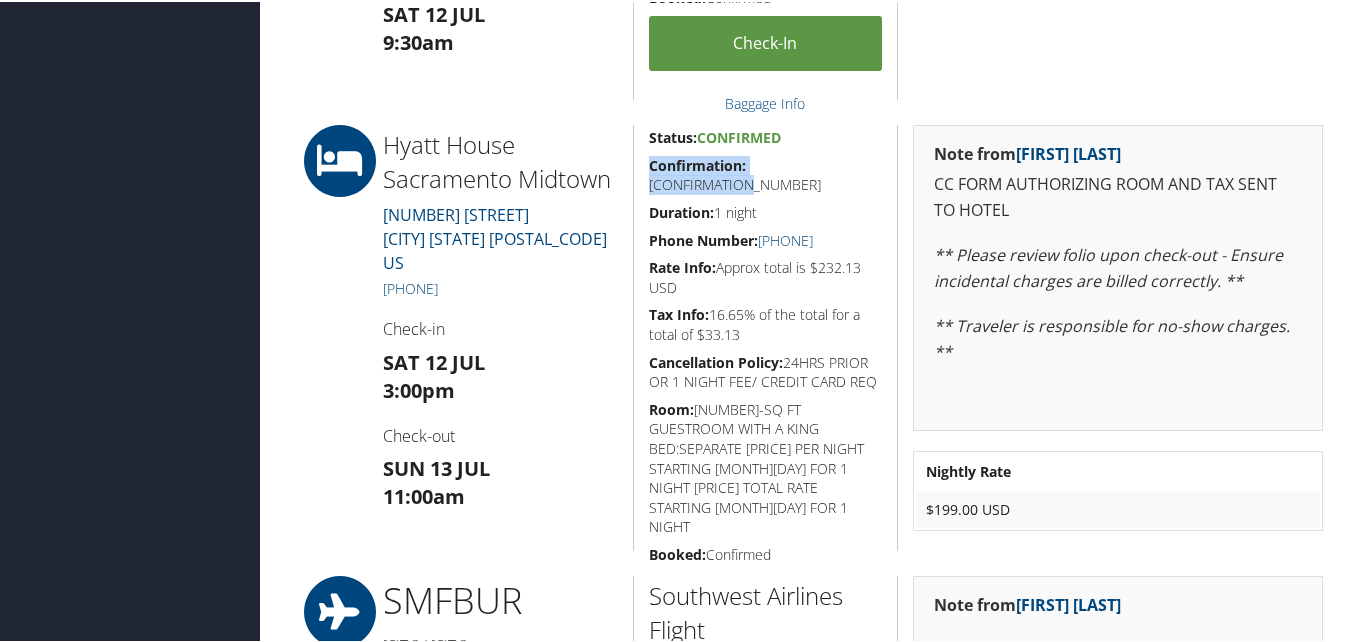drag, startPoint x: 860, startPoint y: 163, endPoint x: 642, endPoint y: 166, distance: 218.02065 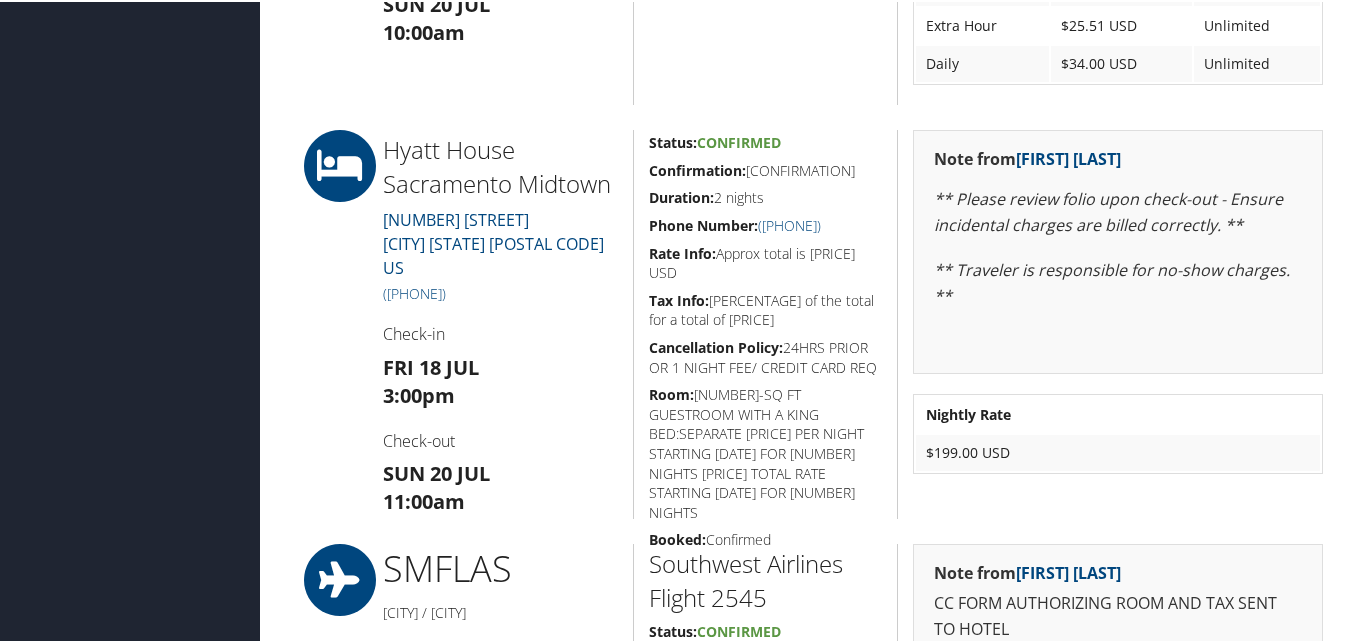 scroll, scrollTop: 1300, scrollLeft: 0, axis: vertical 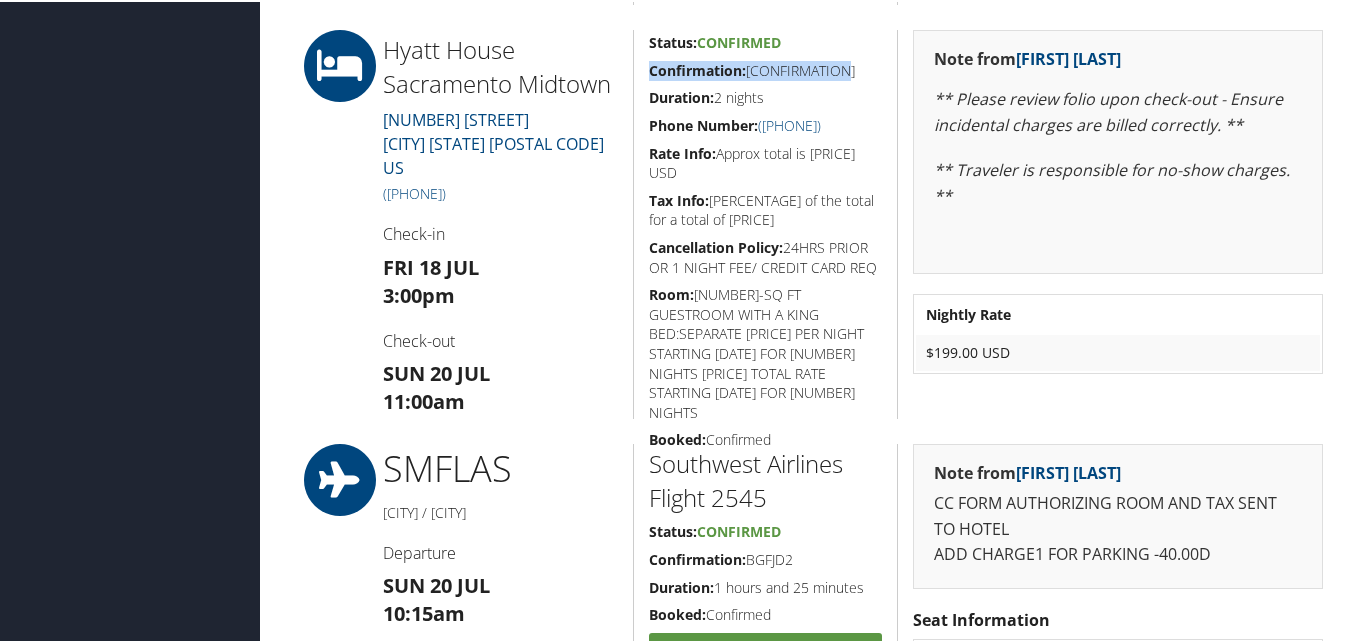 drag, startPoint x: 851, startPoint y: 68, endPoint x: 642, endPoint y: 71, distance: 209.02153 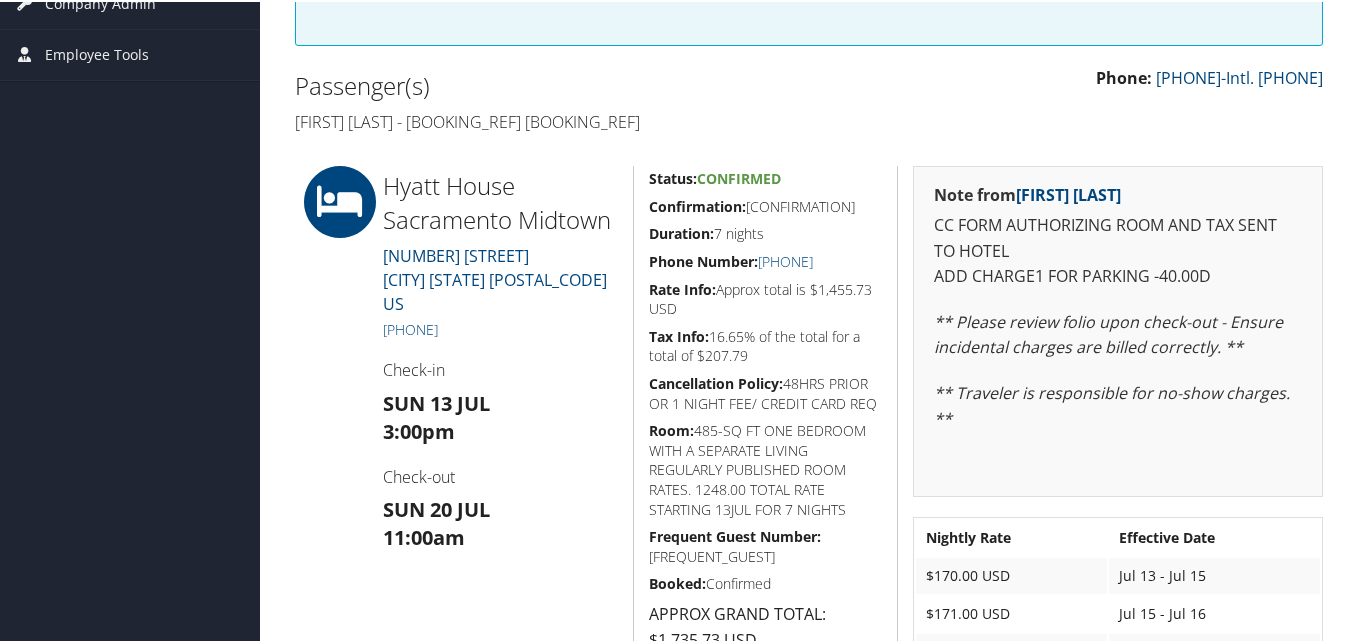 scroll, scrollTop: 500, scrollLeft: 0, axis: vertical 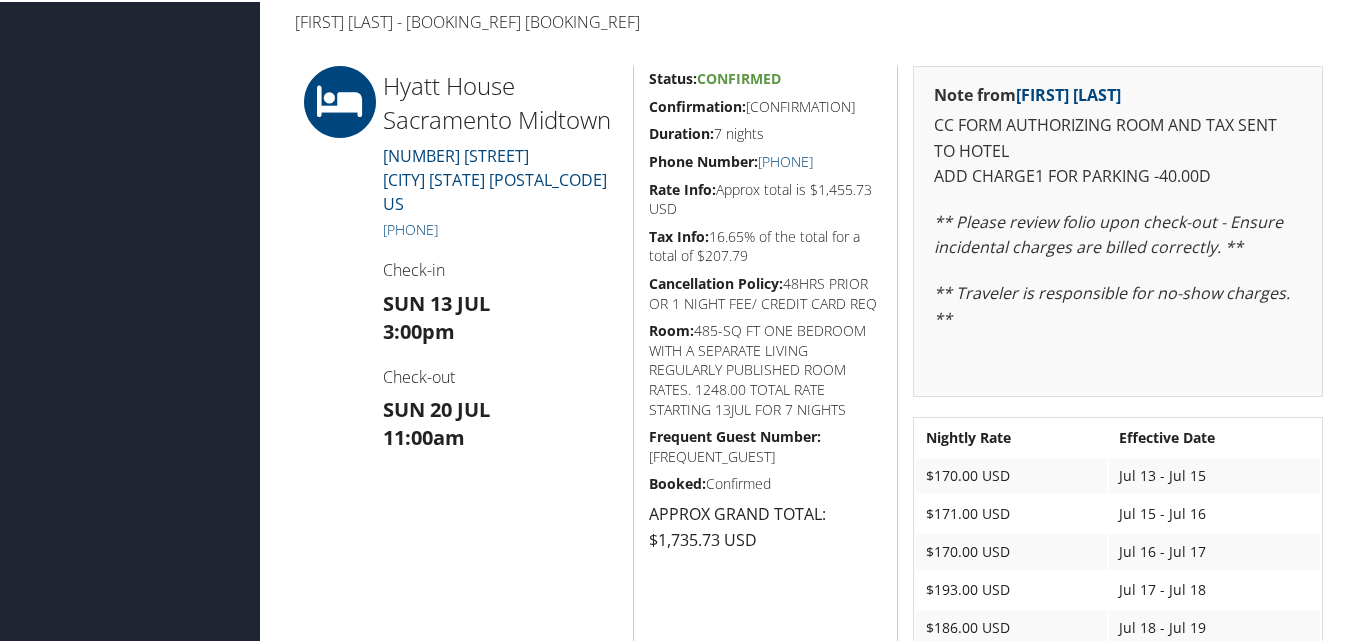 click on "Confirmation:  HY0025549185" at bounding box center [766, 105] 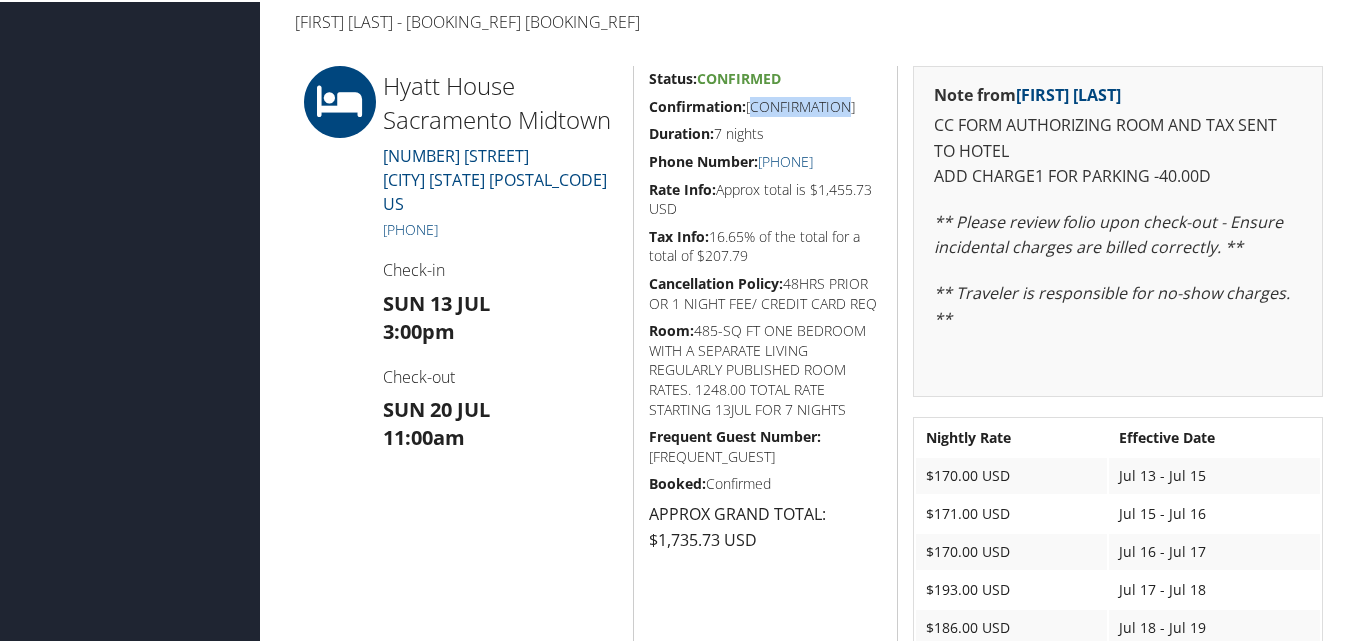 click on "Confirmation:  HY0025549185" at bounding box center [766, 105] 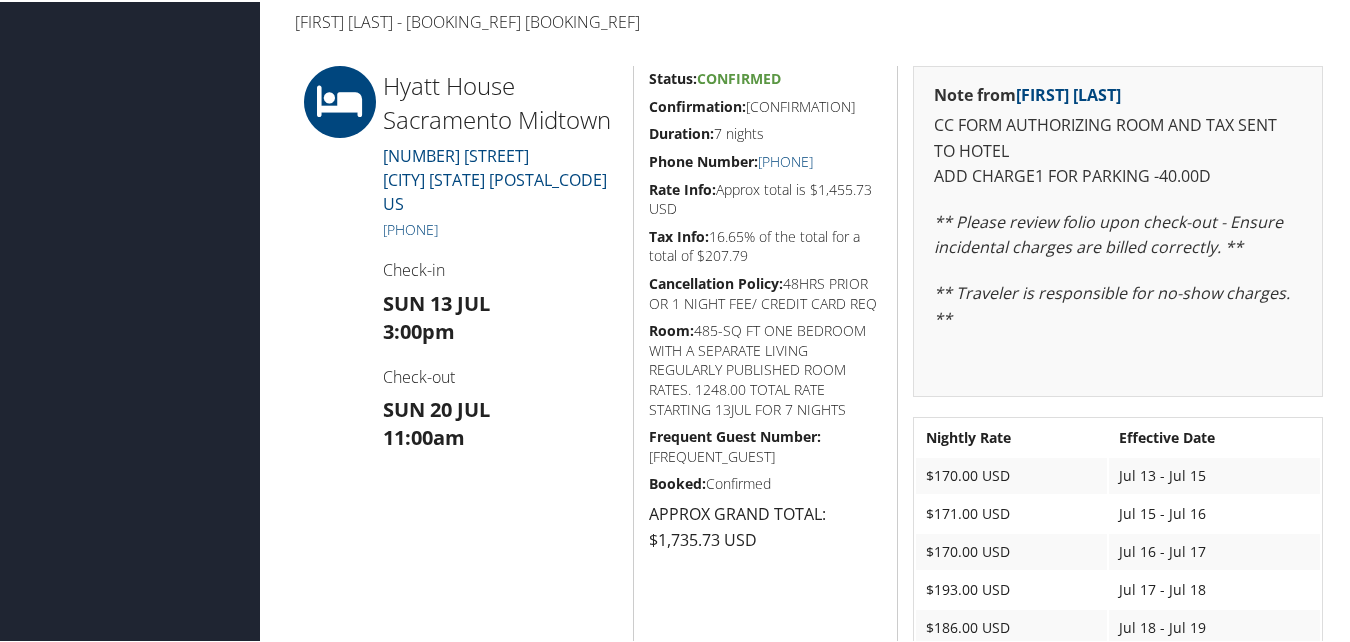 click on "Confirmation:" at bounding box center (697, 104) 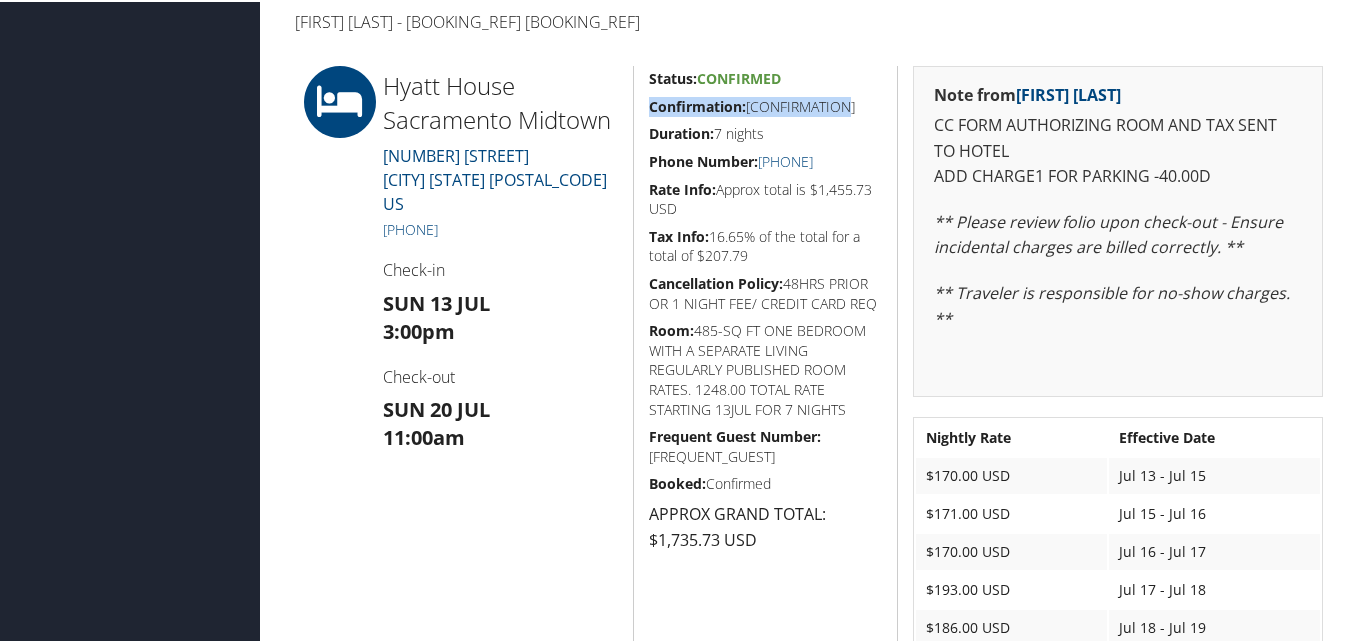 drag, startPoint x: 644, startPoint y: 99, endPoint x: 842, endPoint y: 108, distance: 198.20444 